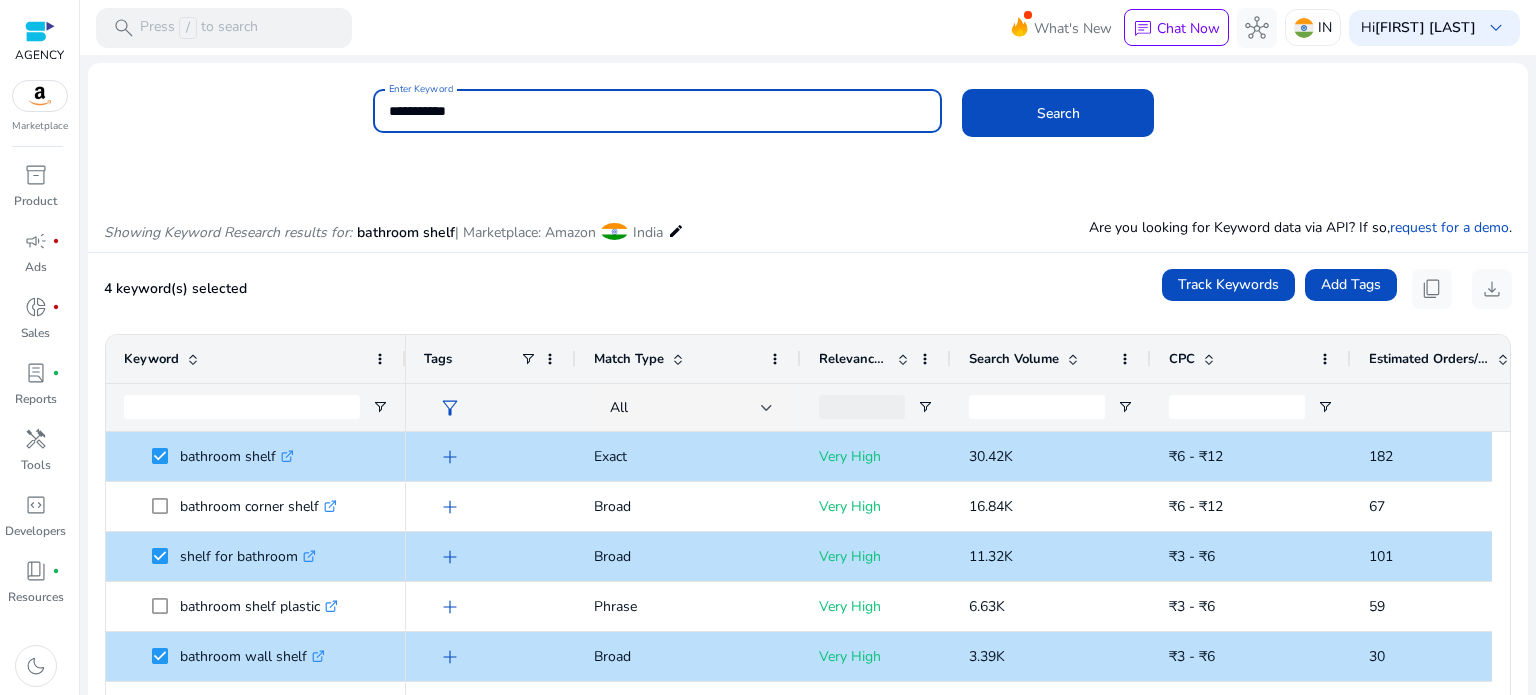 scroll, scrollTop: 0, scrollLeft: 0, axis: both 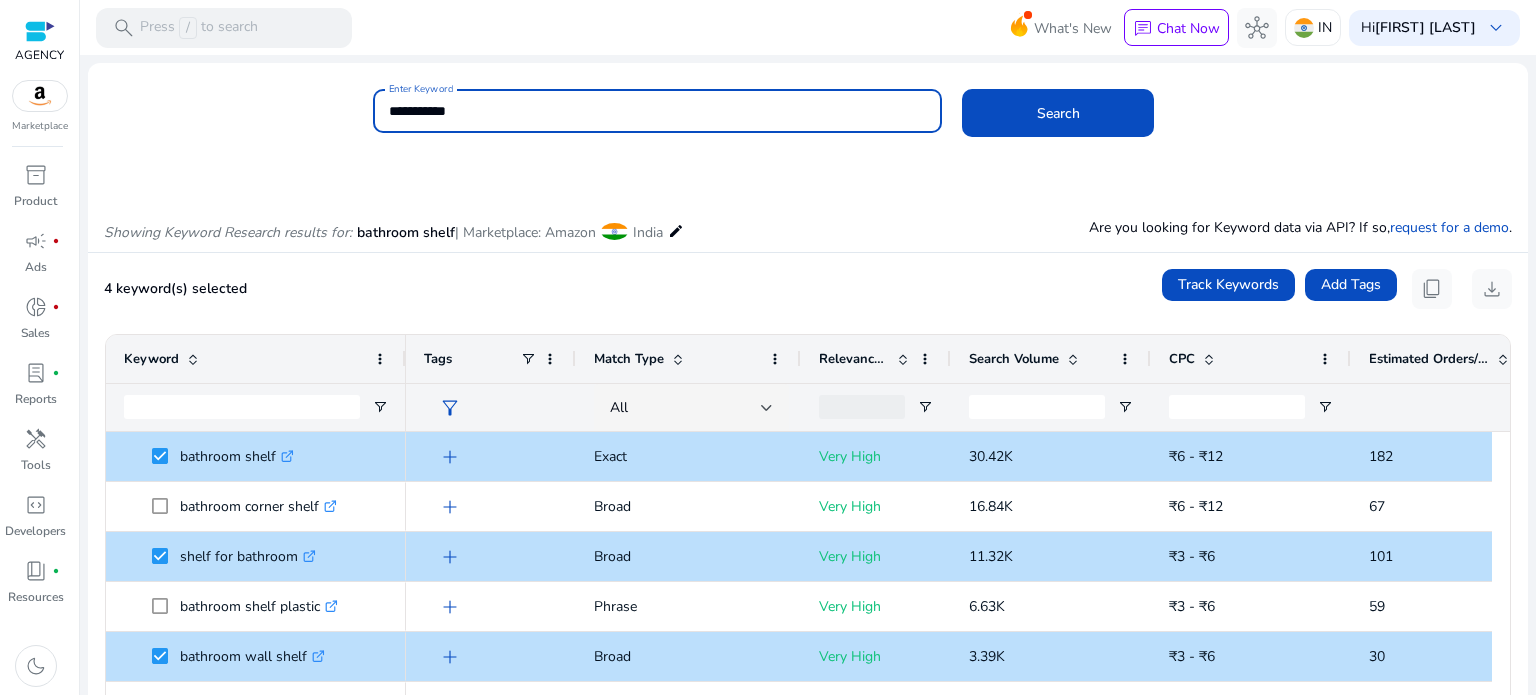 click on "**********" at bounding box center (658, 111) 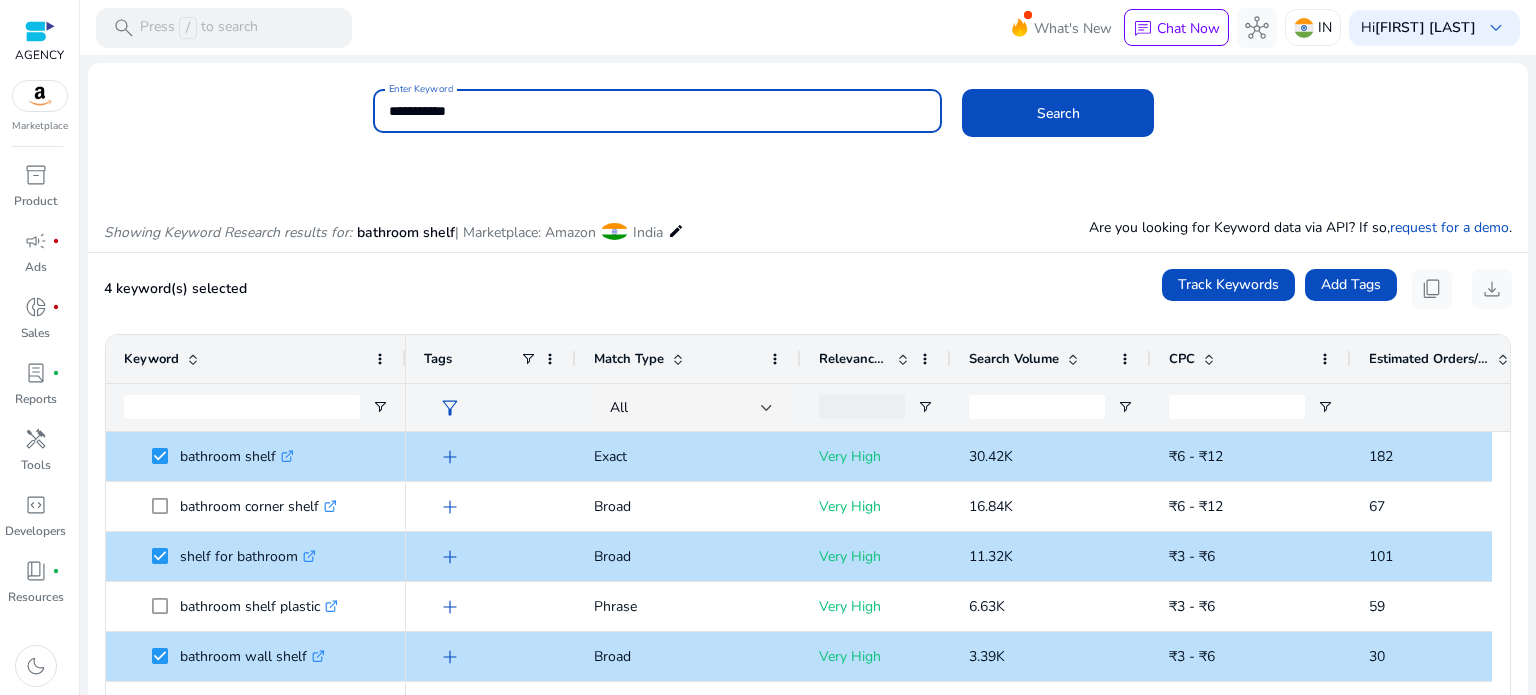 click on "**********" at bounding box center (658, 111) 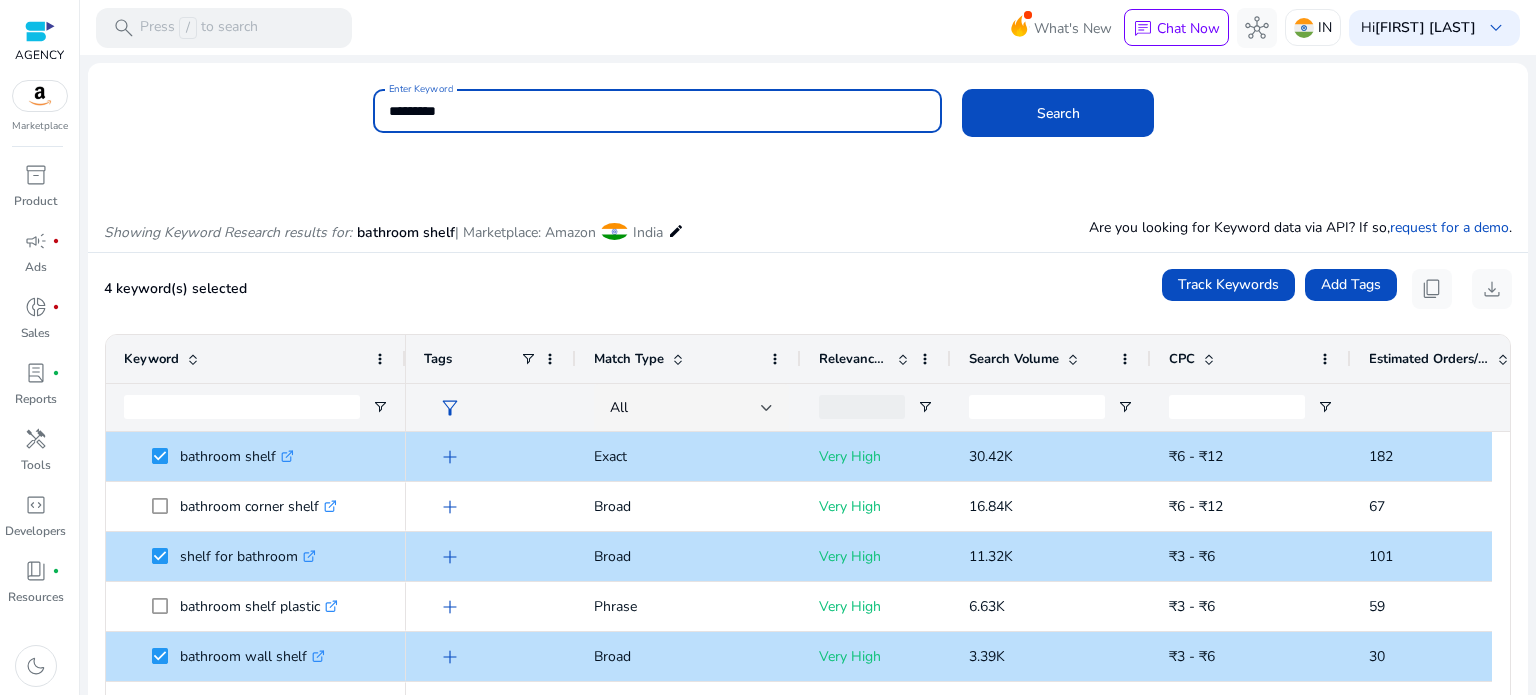 click on "*********" at bounding box center [658, 111] 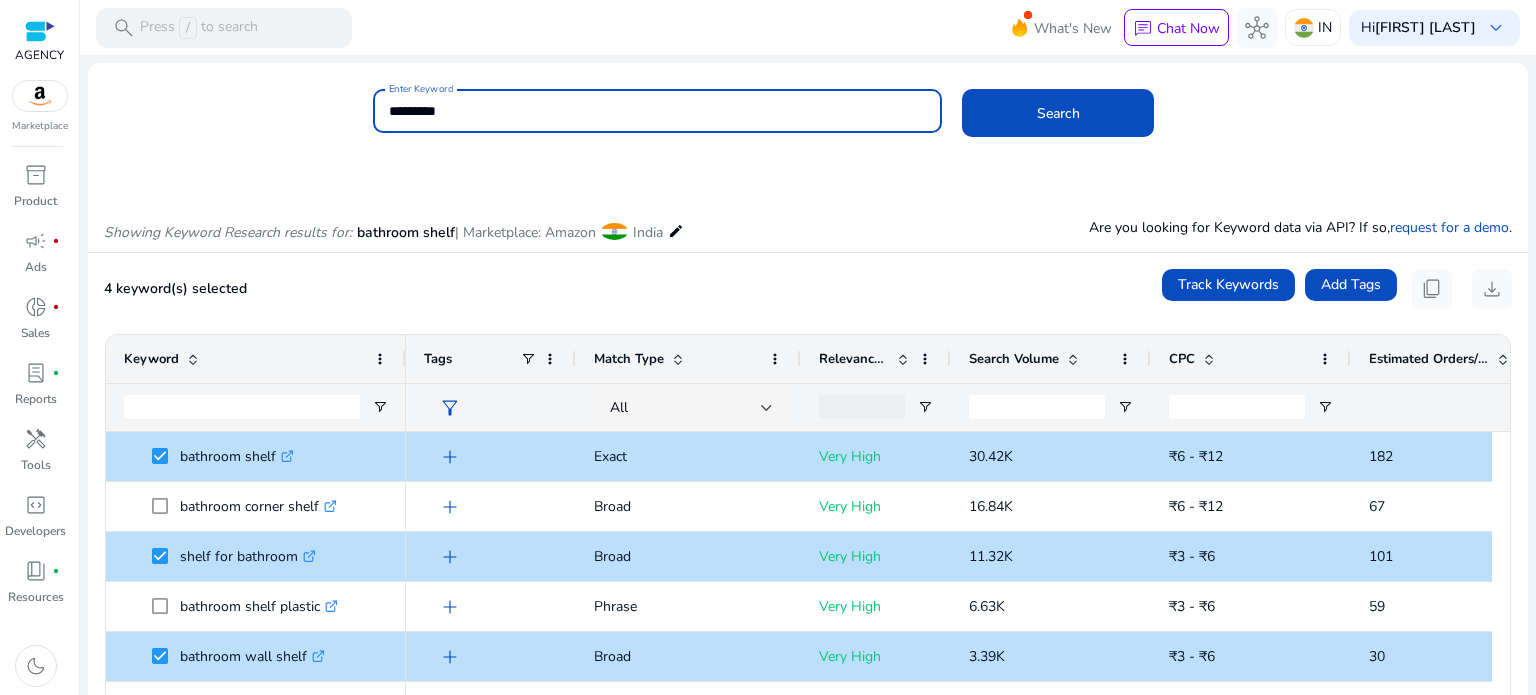 click on "*********" at bounding box center (658, 111) 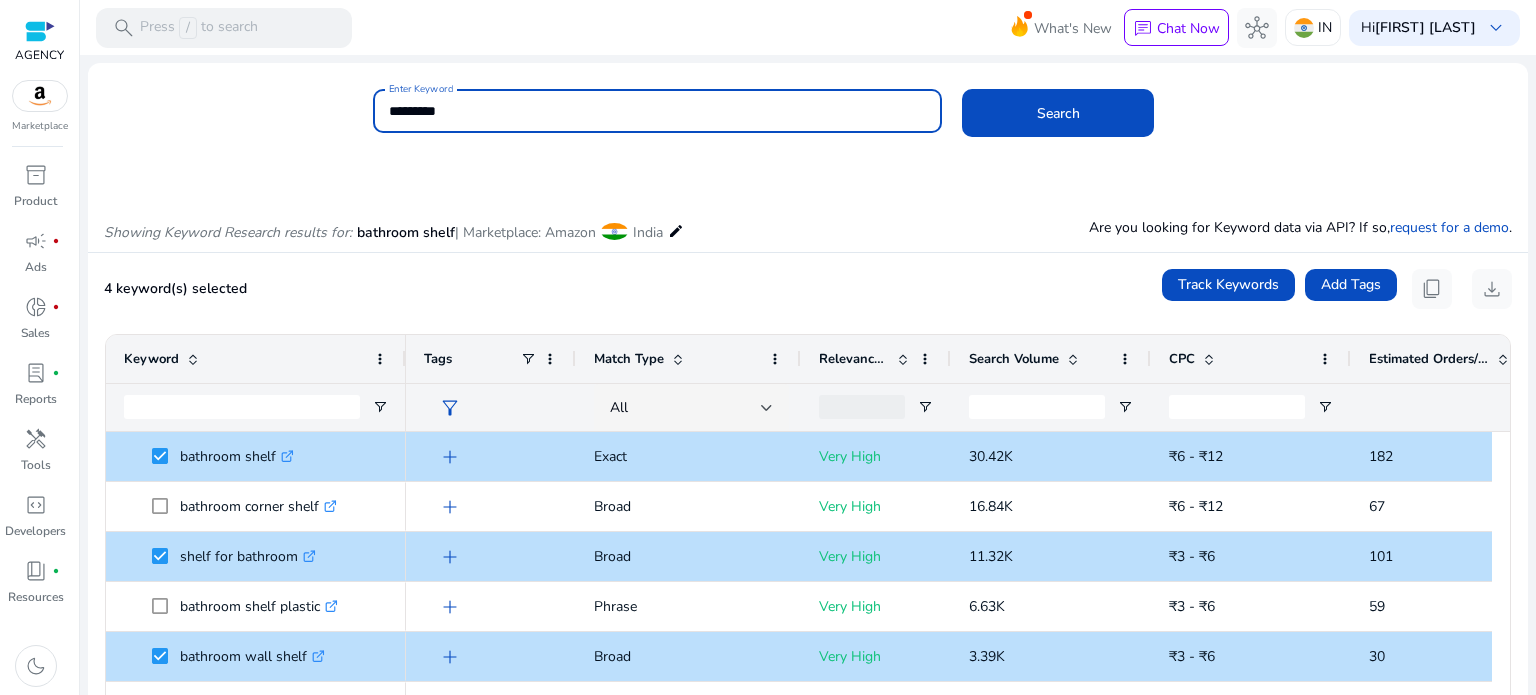 click on "*********" at bounding box center [658, 111] 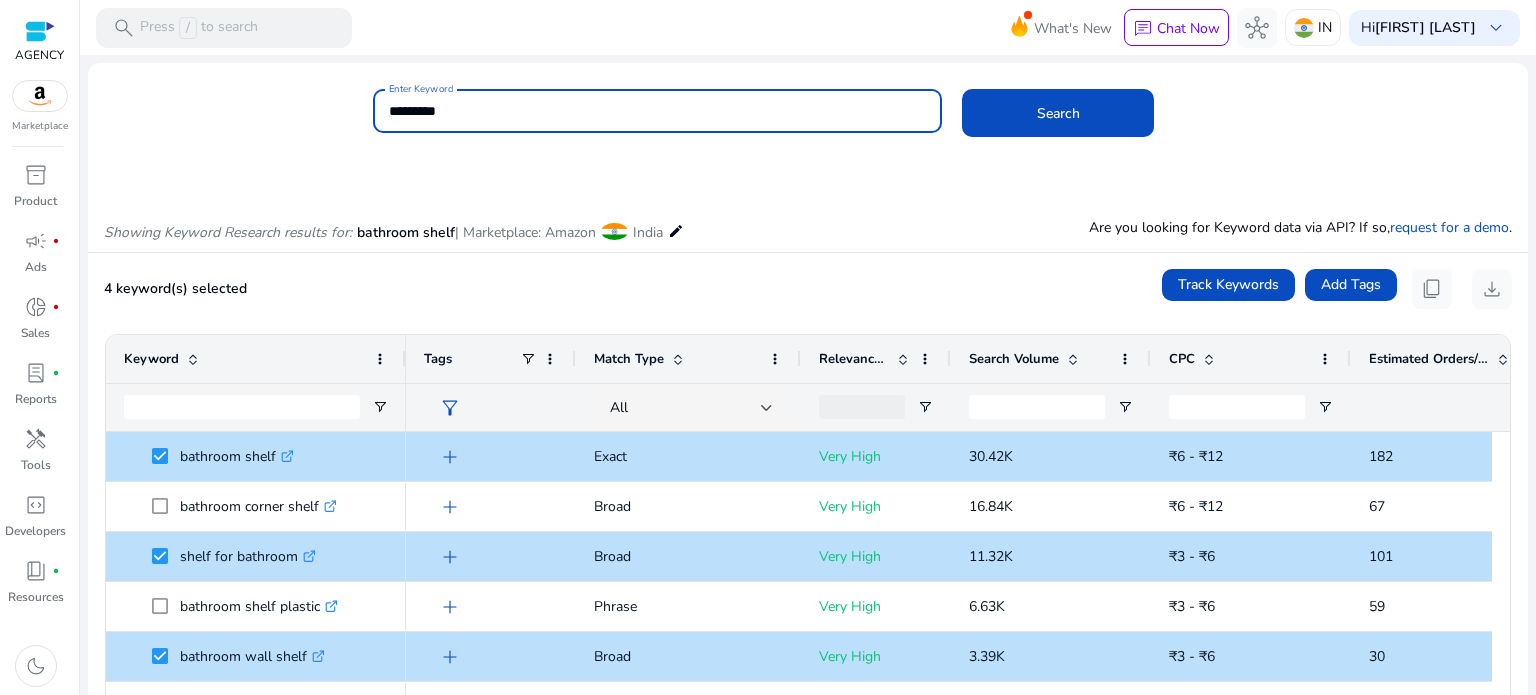 paste on "***" 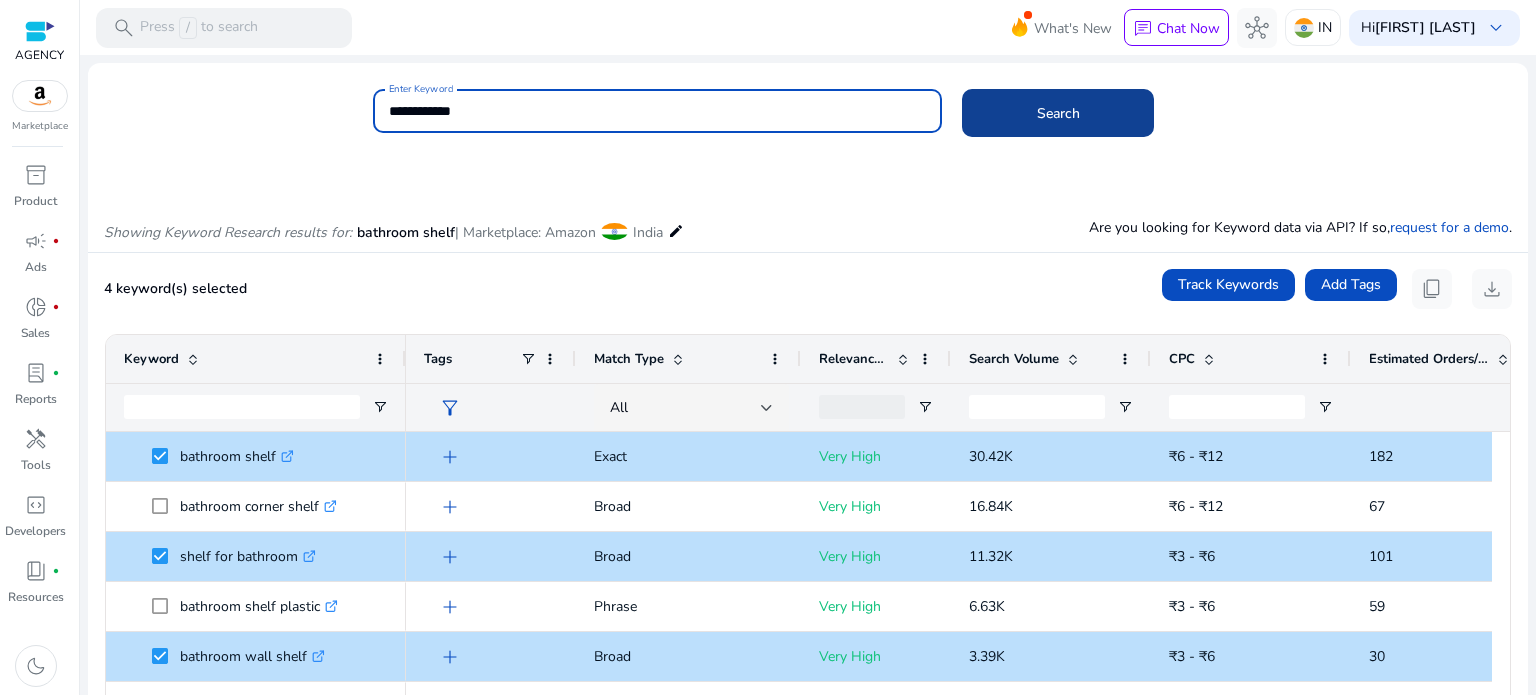 type on "**********" 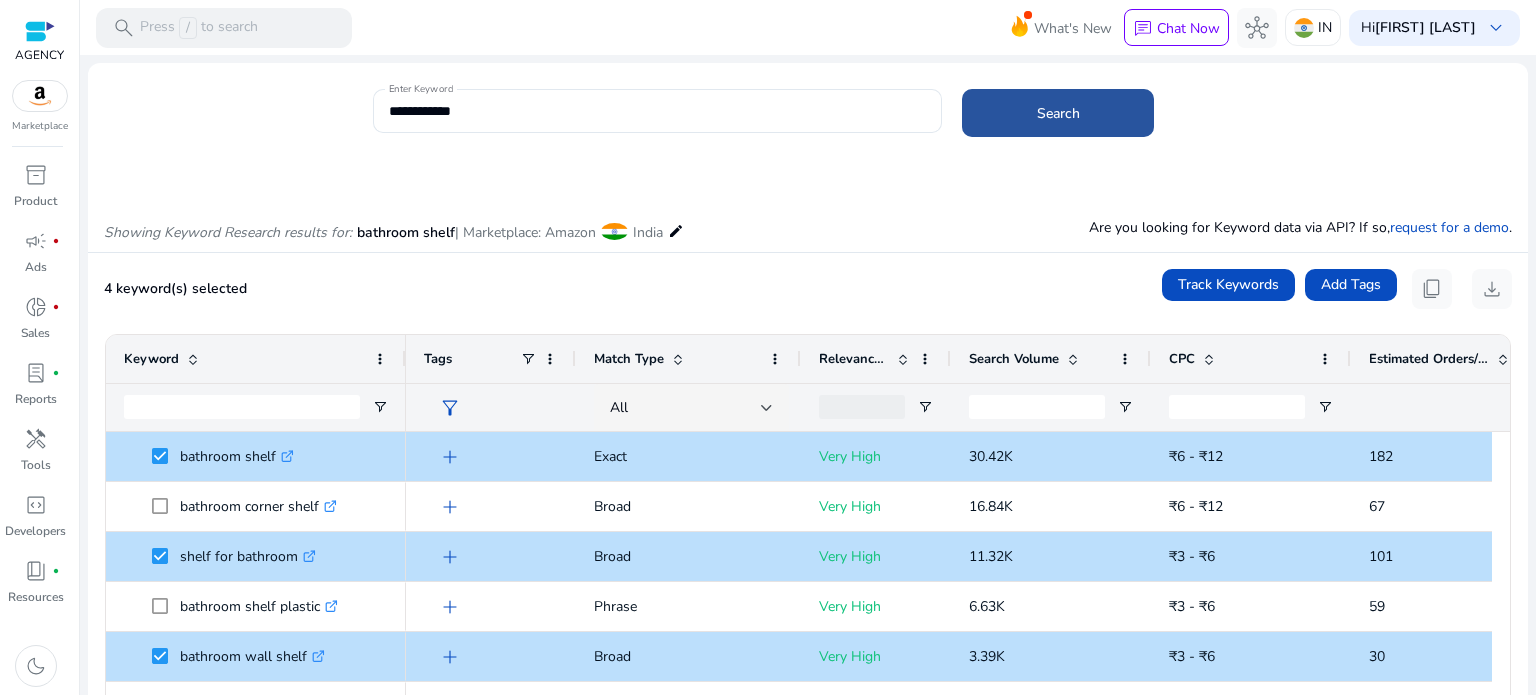 click 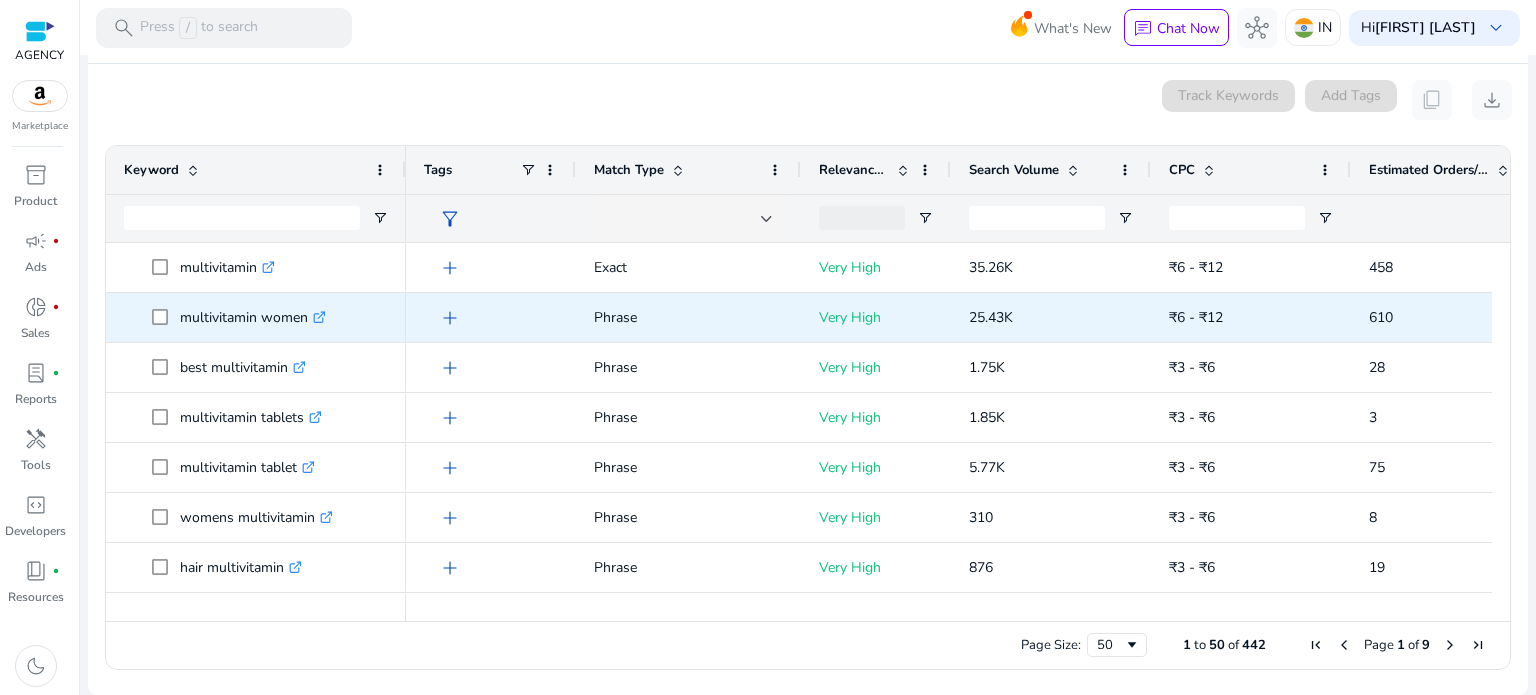 scroll, scrollTop: 170, scrollLeft: 0, axis: vertical 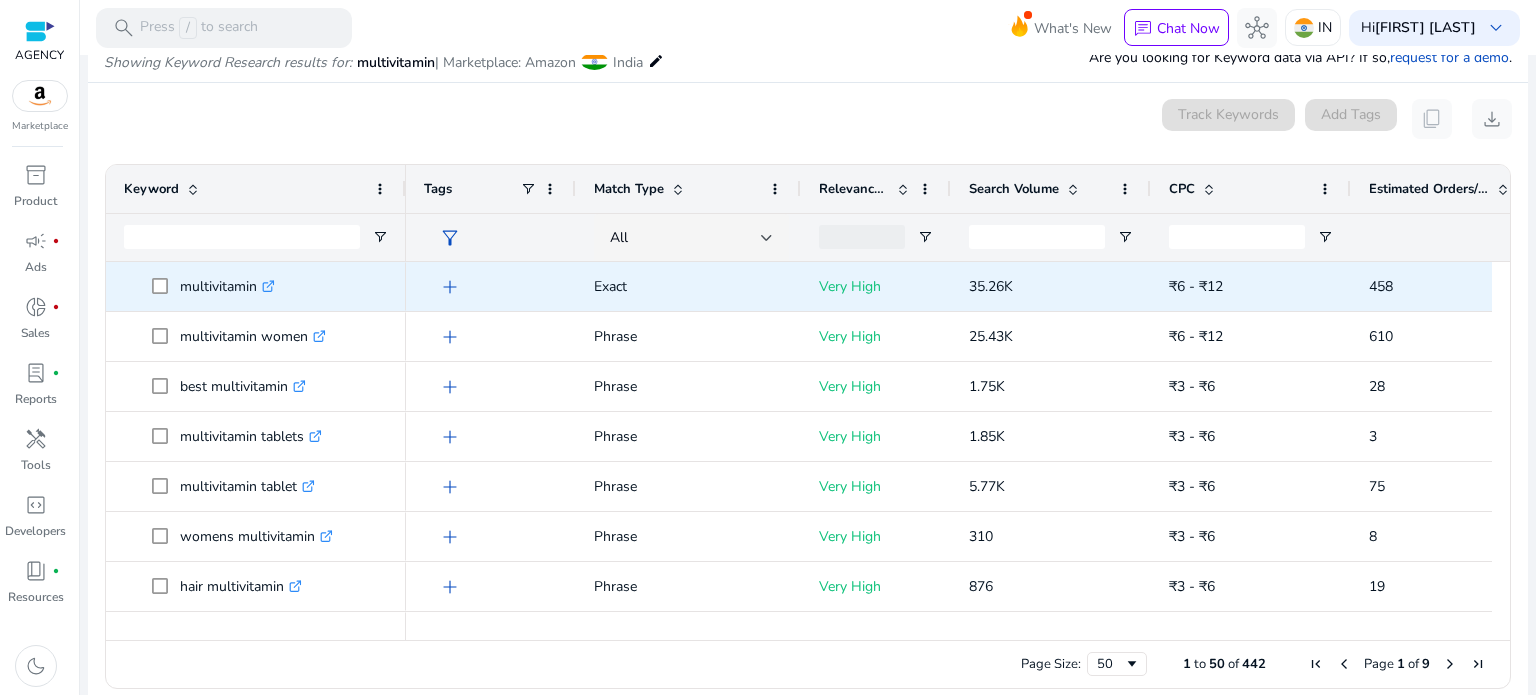 type 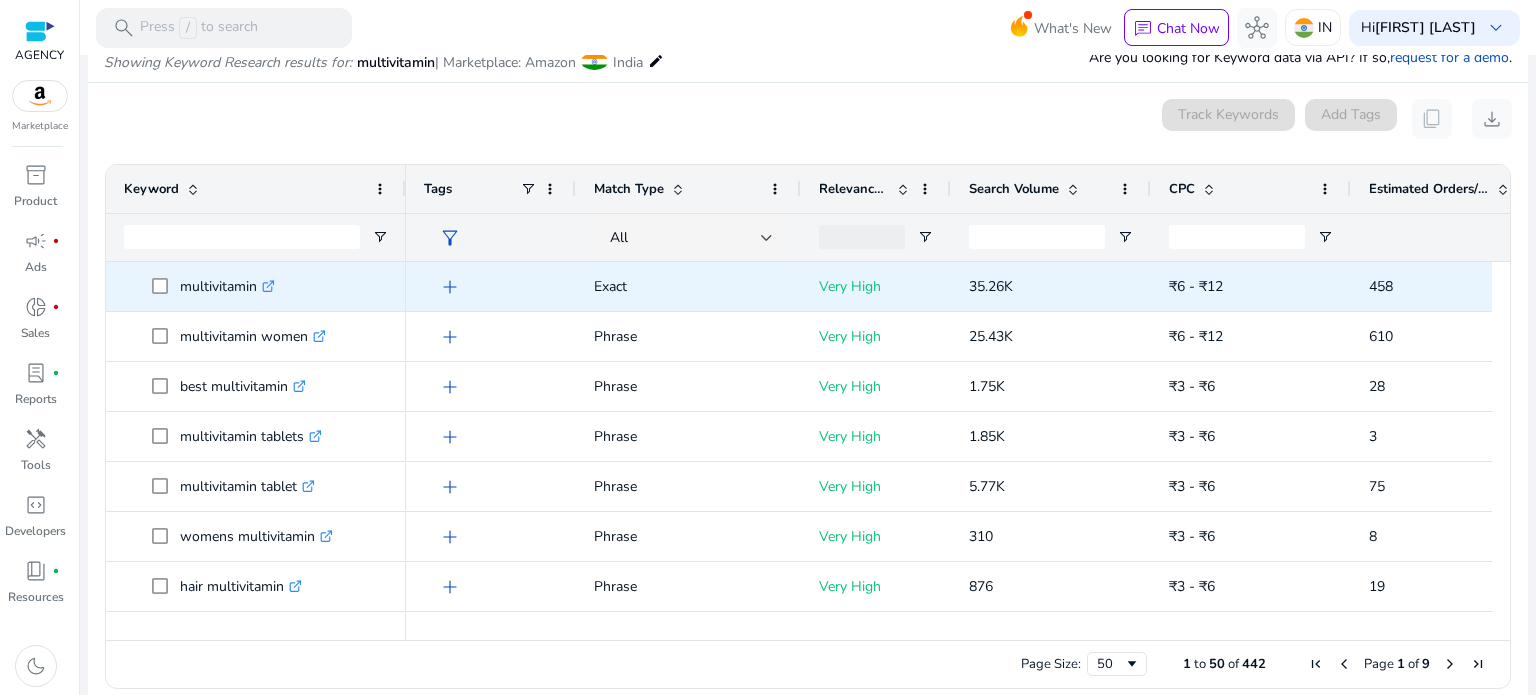click on ".st0{fill:#2c8af8}" 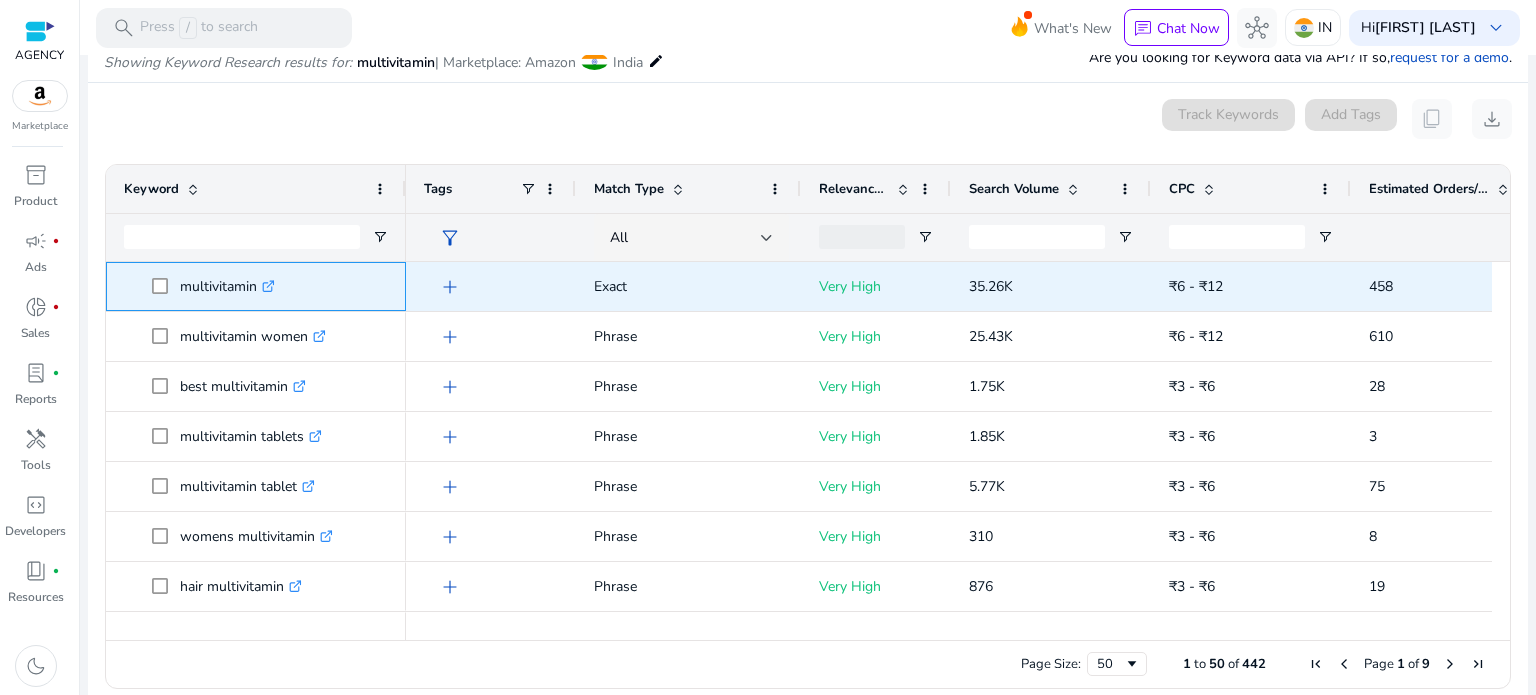 click on "multivitamin  .st0{fill:#2c8af8}" at bounding box center (227, 286) 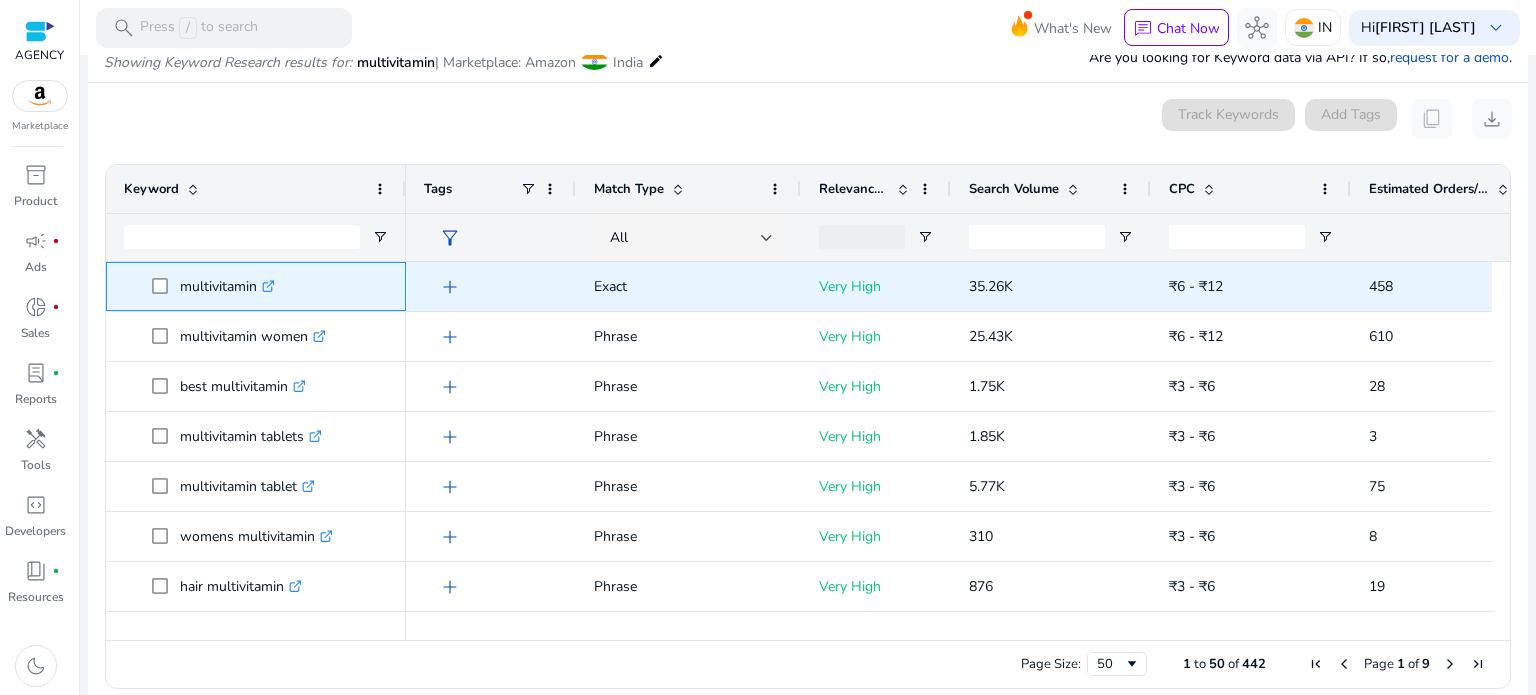click on "multivitamin  .st0{fill:#2c8af8}" at bounding box center [227, 286] 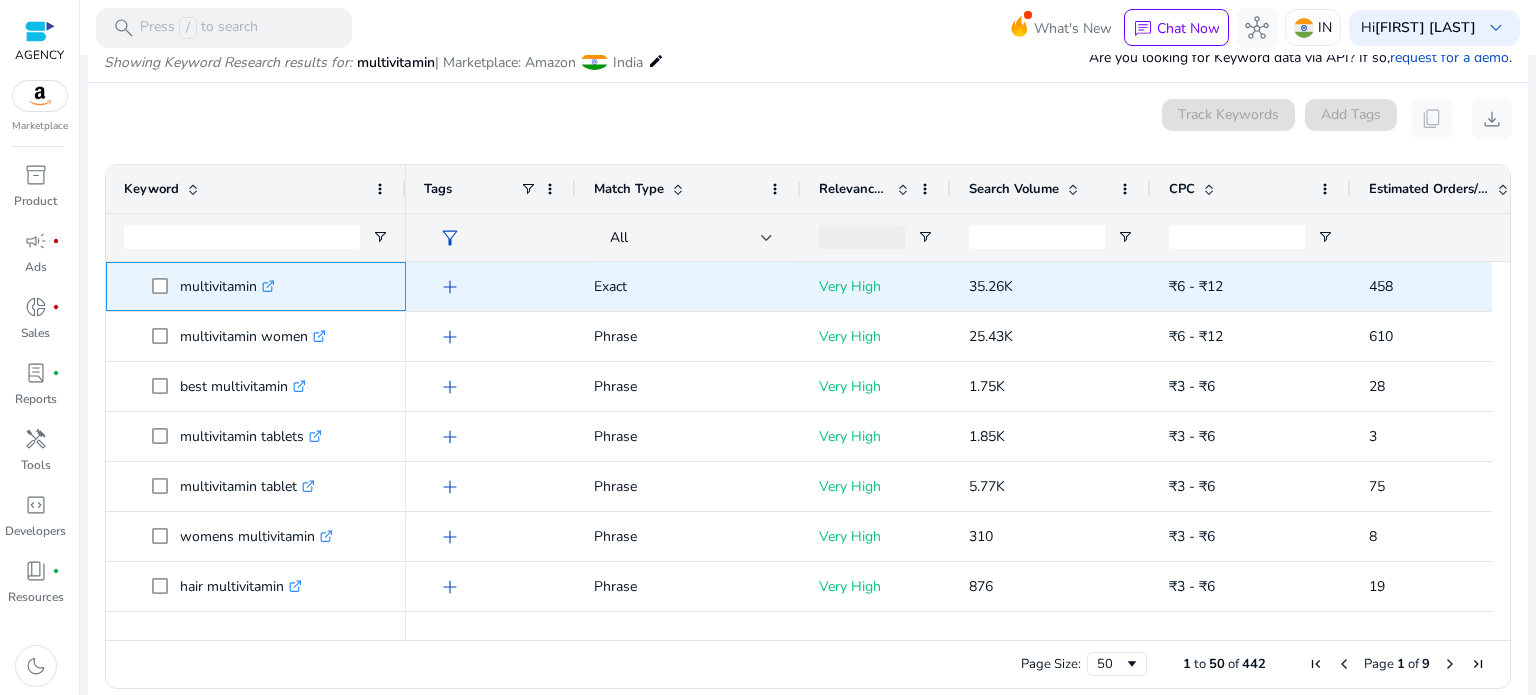 copy on "multivitamin" 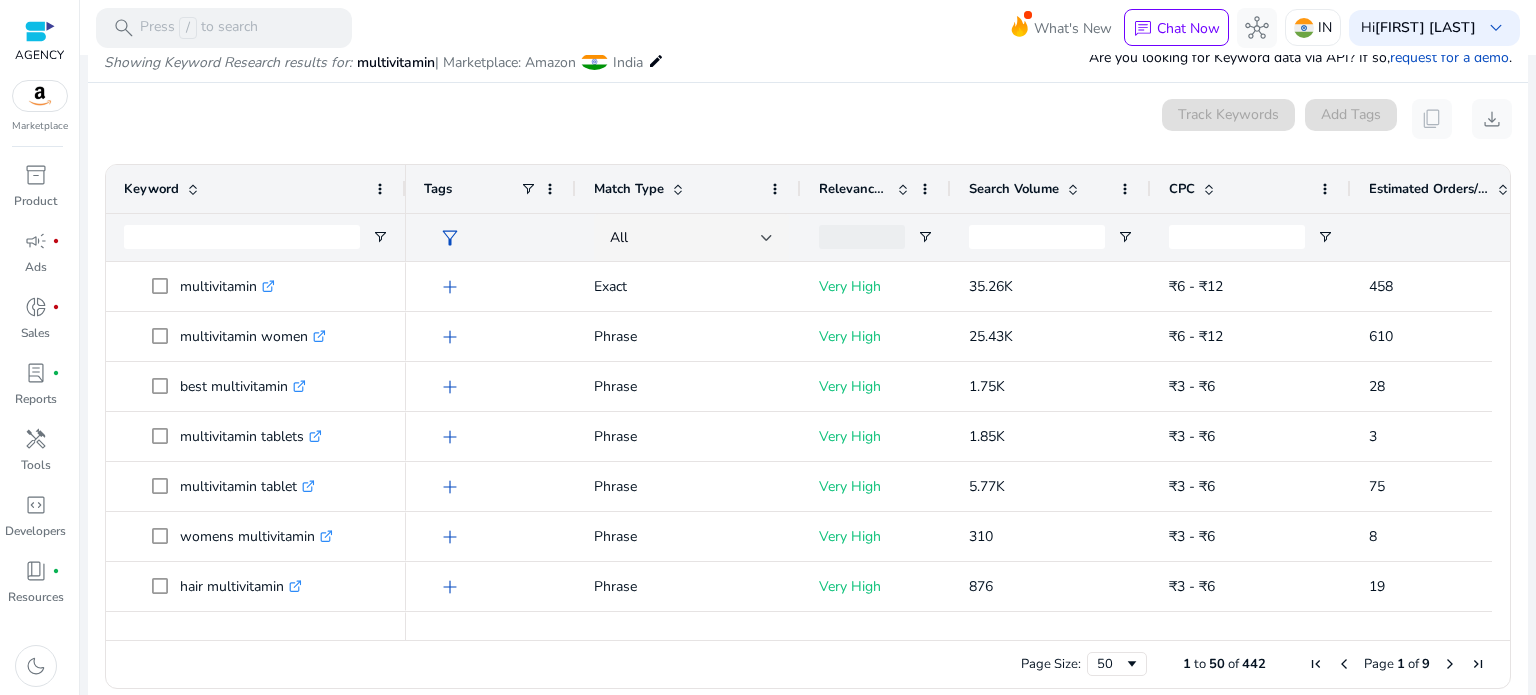 click on "0 keyword(s) selected   Track Keywords   Add Tags   content_copy   download" at bounding box center (808, 119) 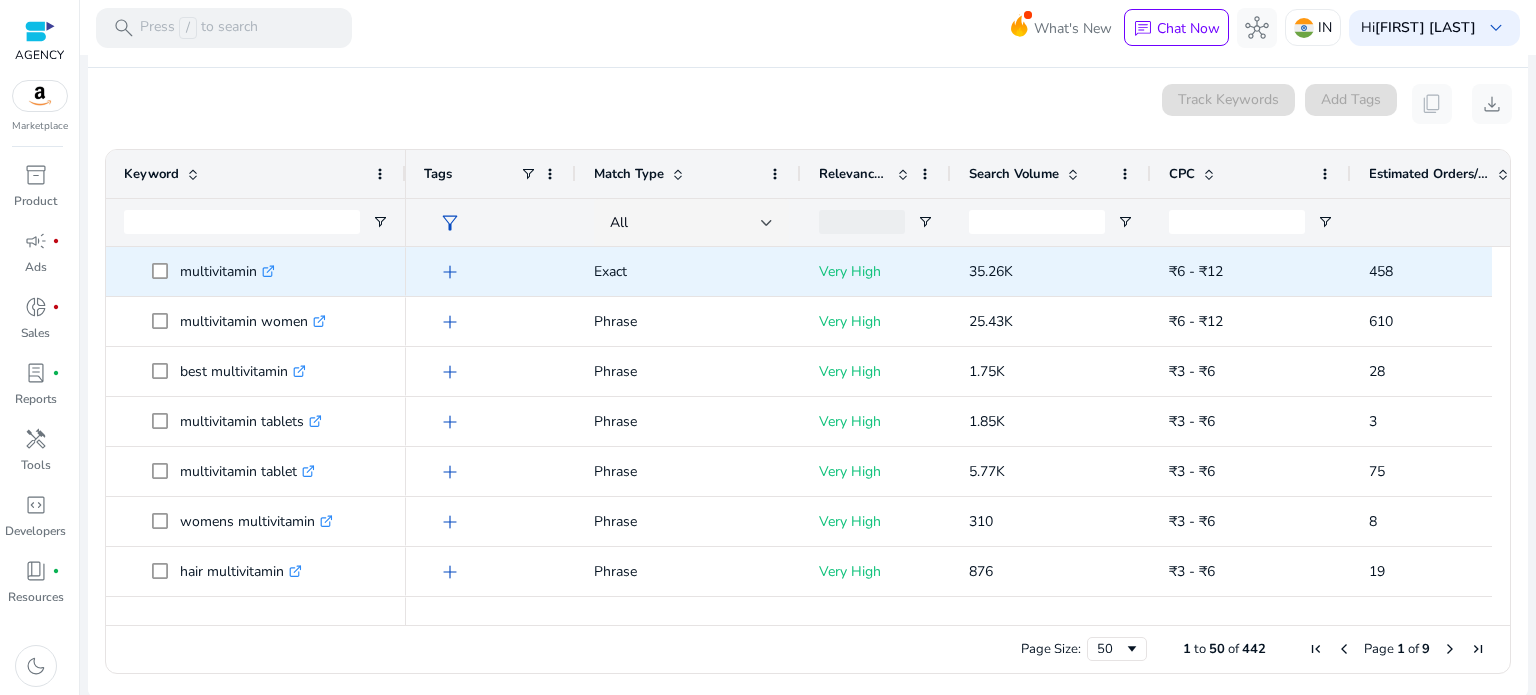 scroll, scrollTop: 189, scrollLeft: 0, axis: vertical 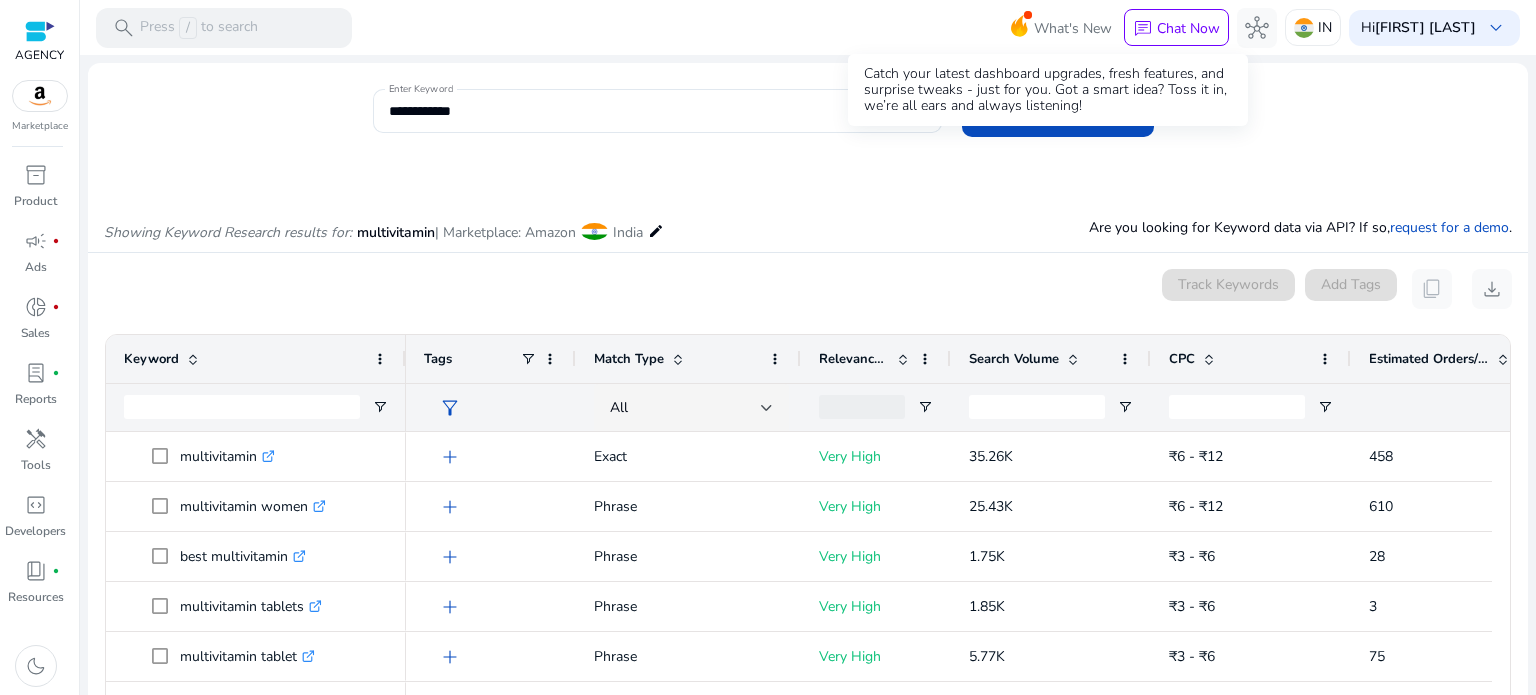 click on "What's New" at bounding box center [1073, 28] 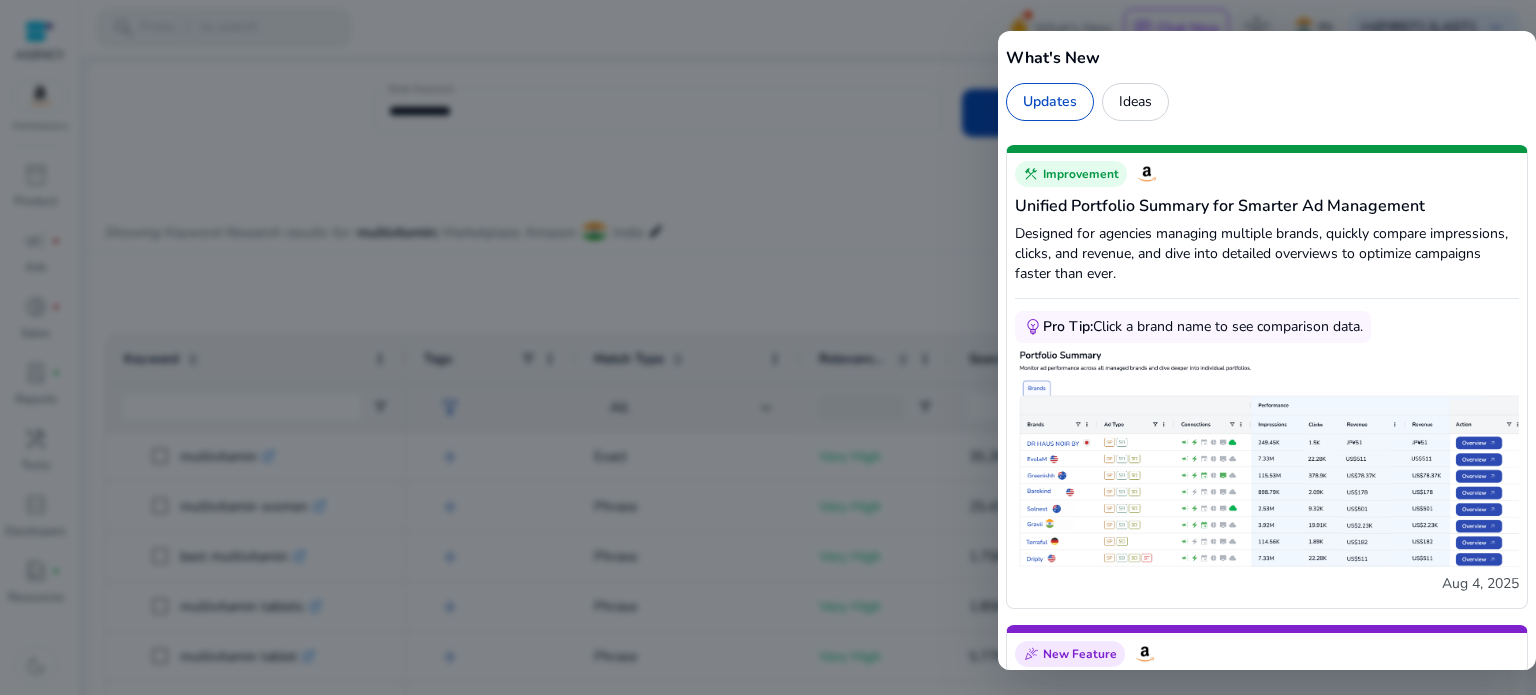 click at bounding box center [768, 347] 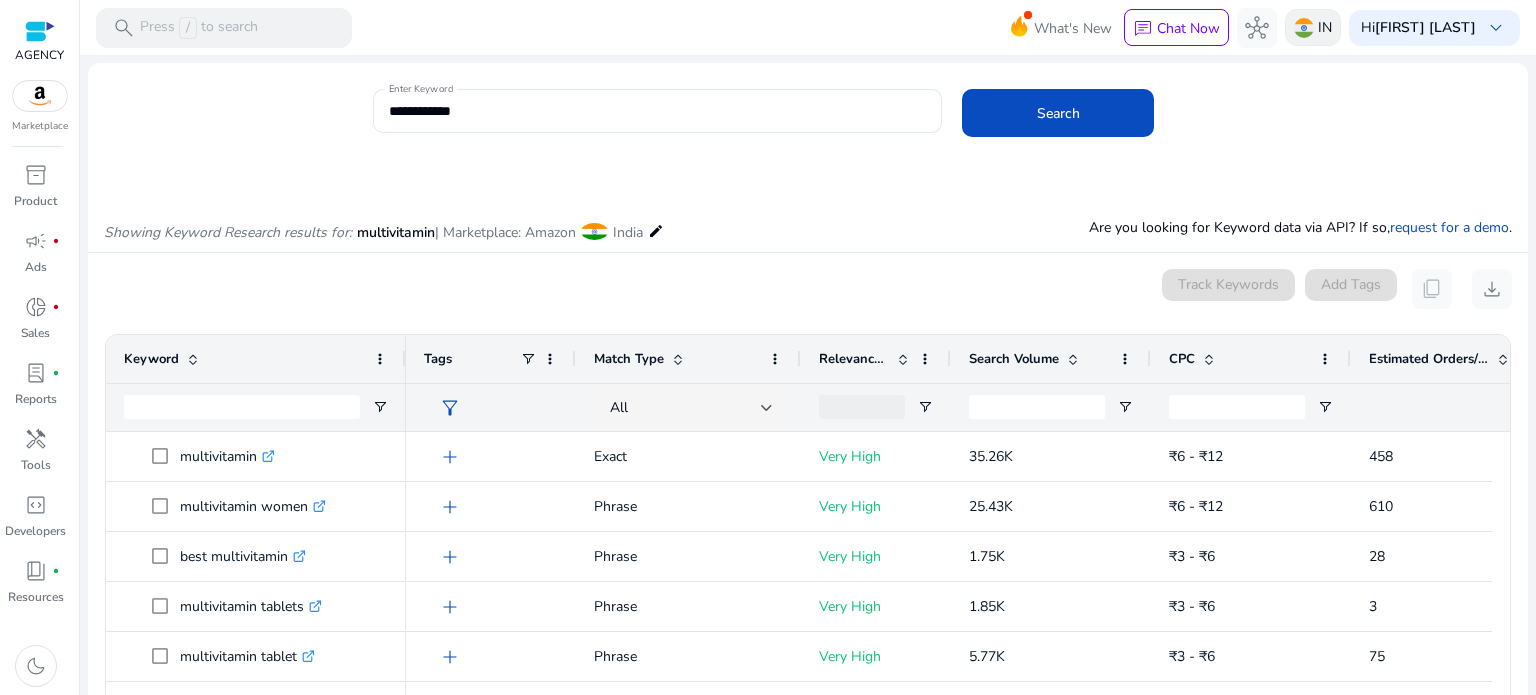 click on "IN" at bounding box center [1313, 27] 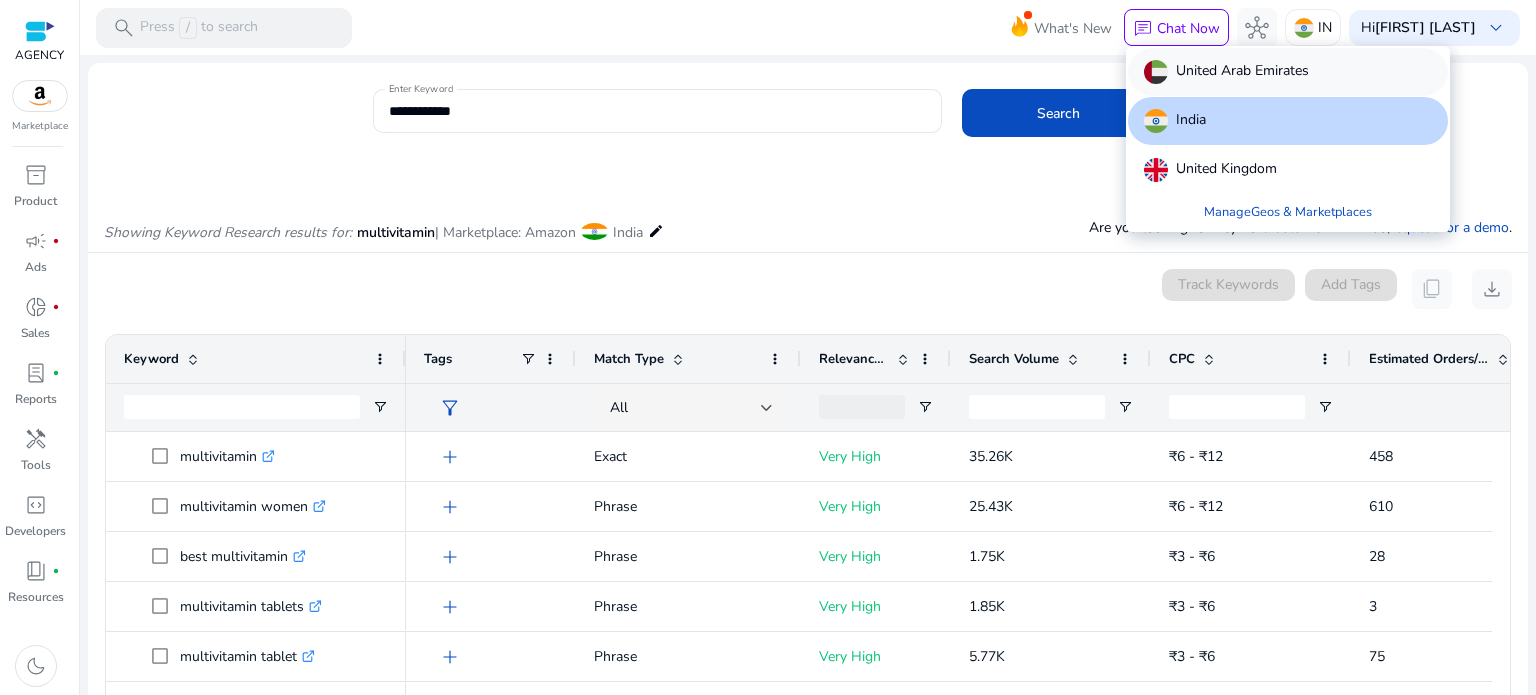 click on "United Arab Emirates" at bounding box center [1242, 72] 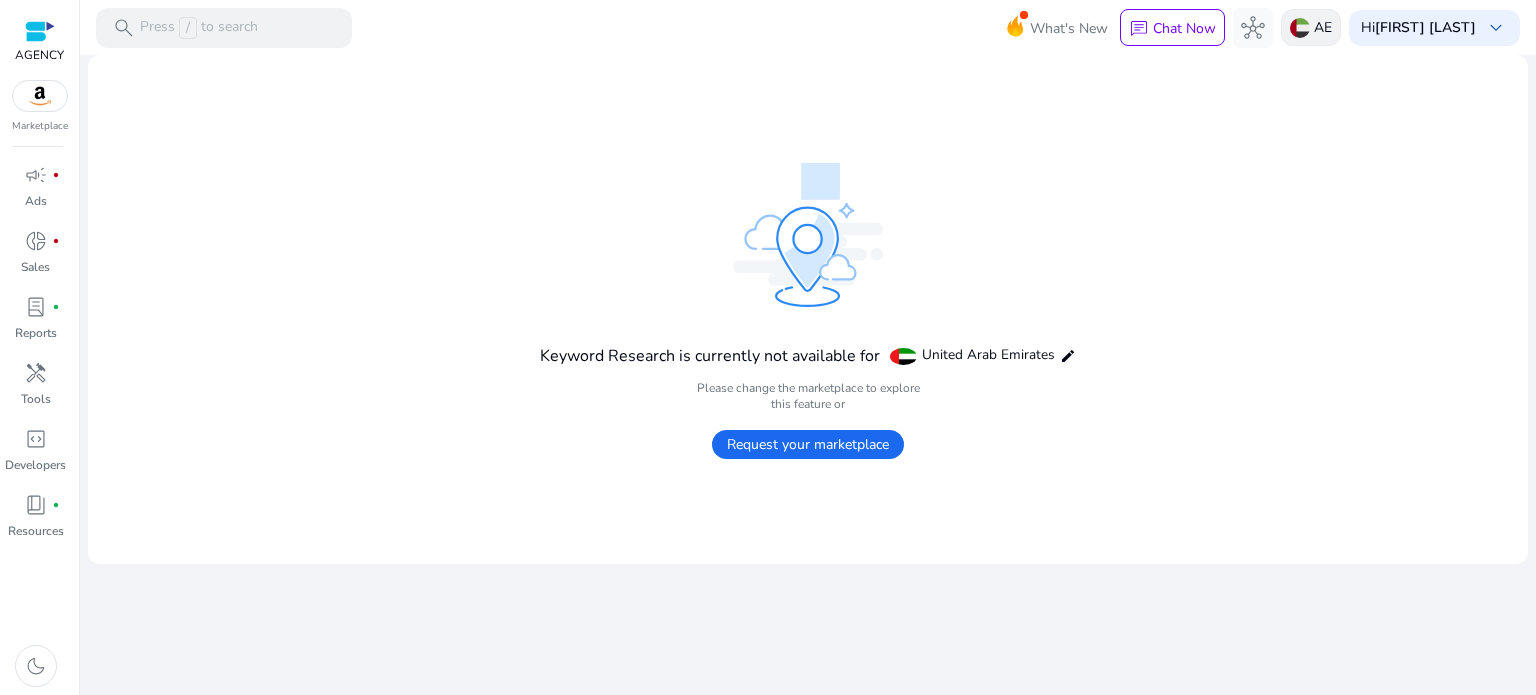 click on "AE" at bounding box center (1323, 27) 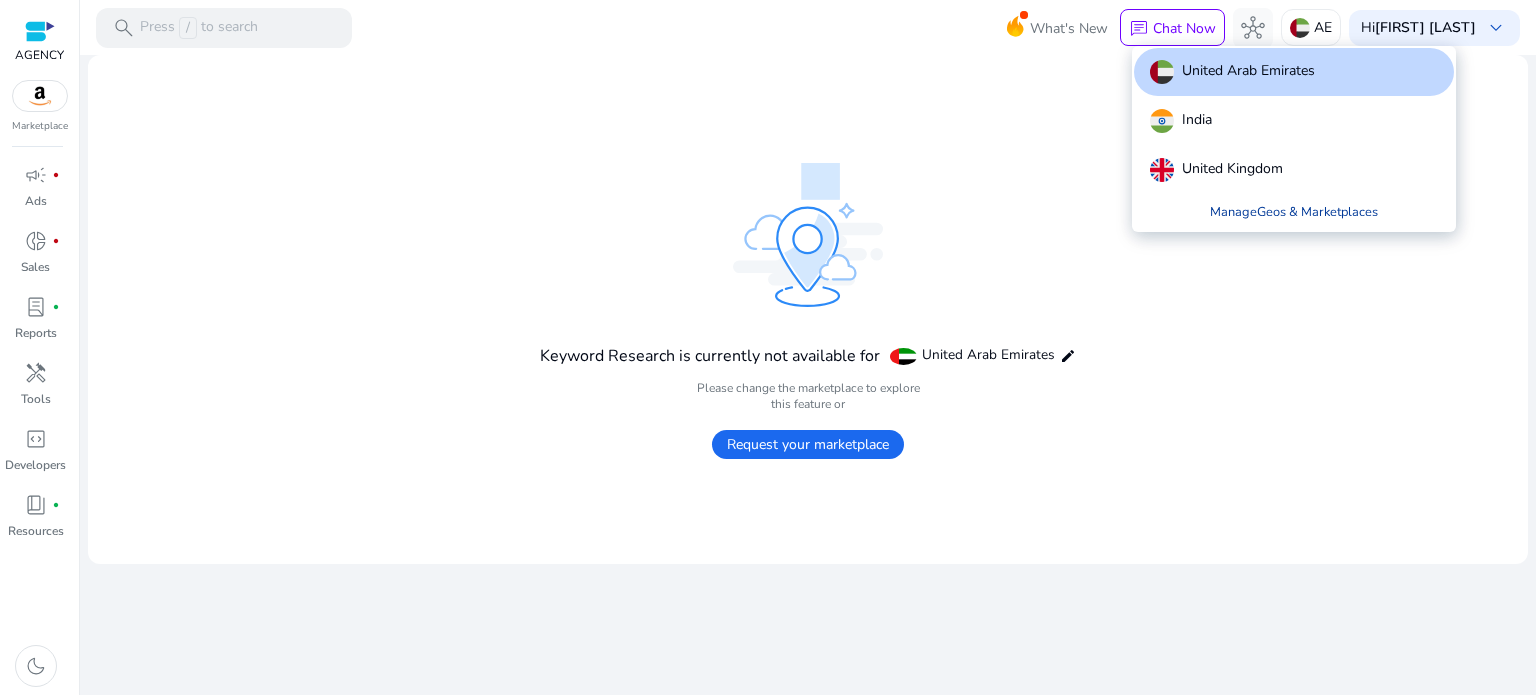 click on "Manage   Geos & Marketplaces" at bounding box center (1294, 212) 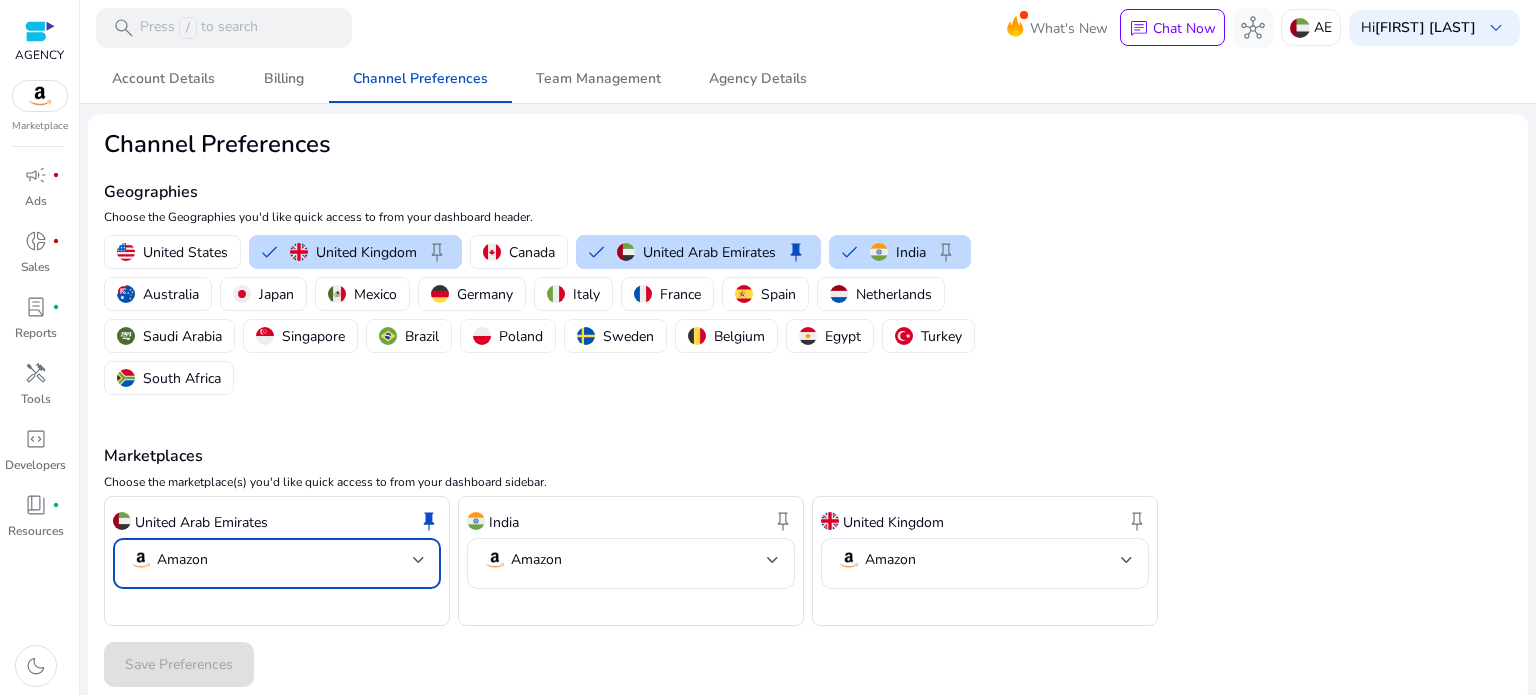 click on "Amazon" at bounding box center [271, 560] 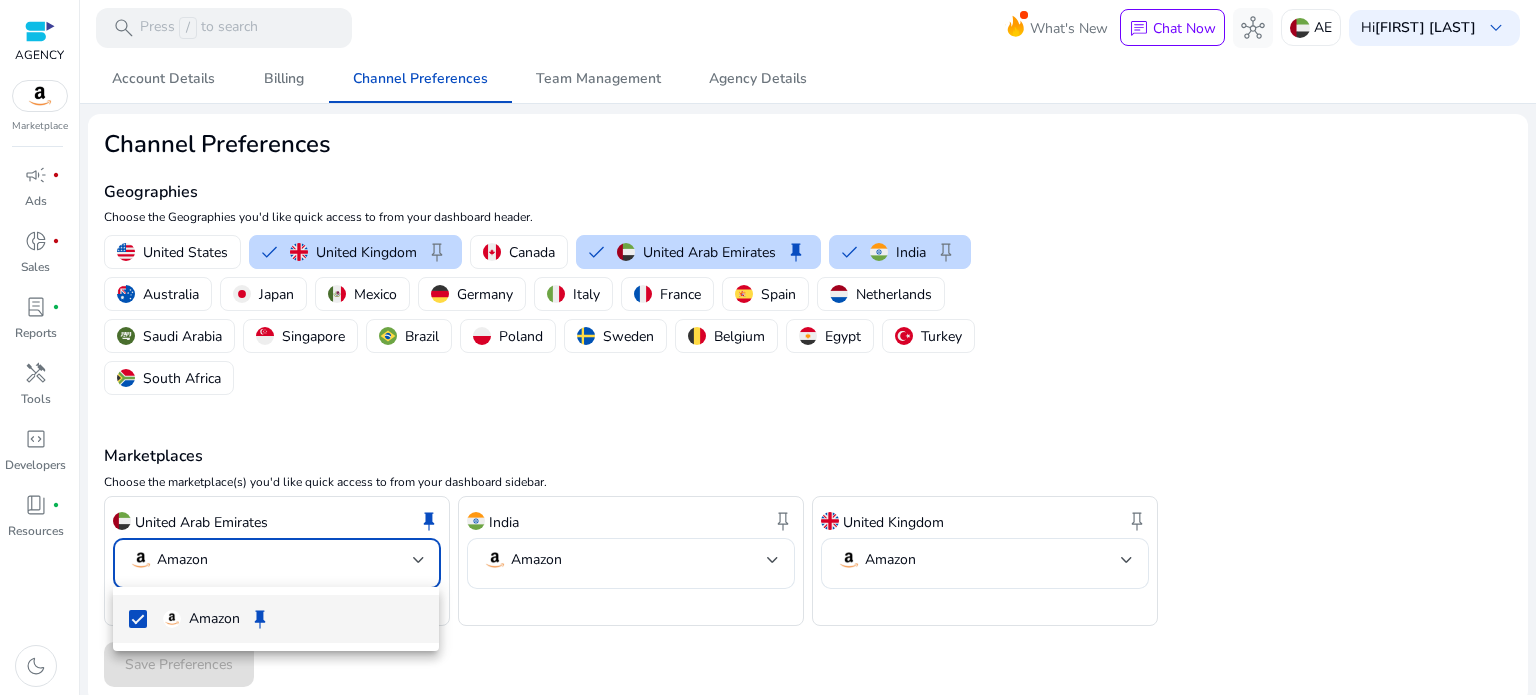 click at bounding box center [768, 347] 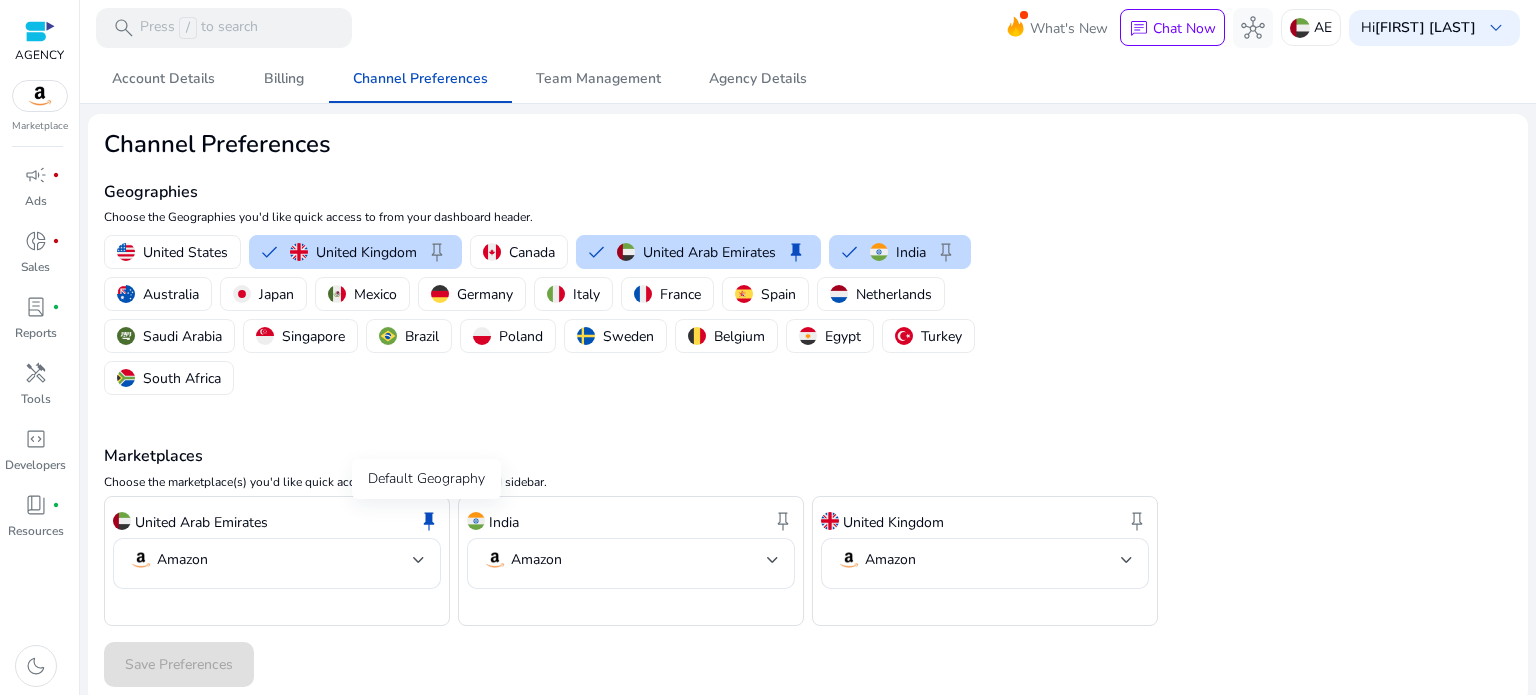 click on "keep" 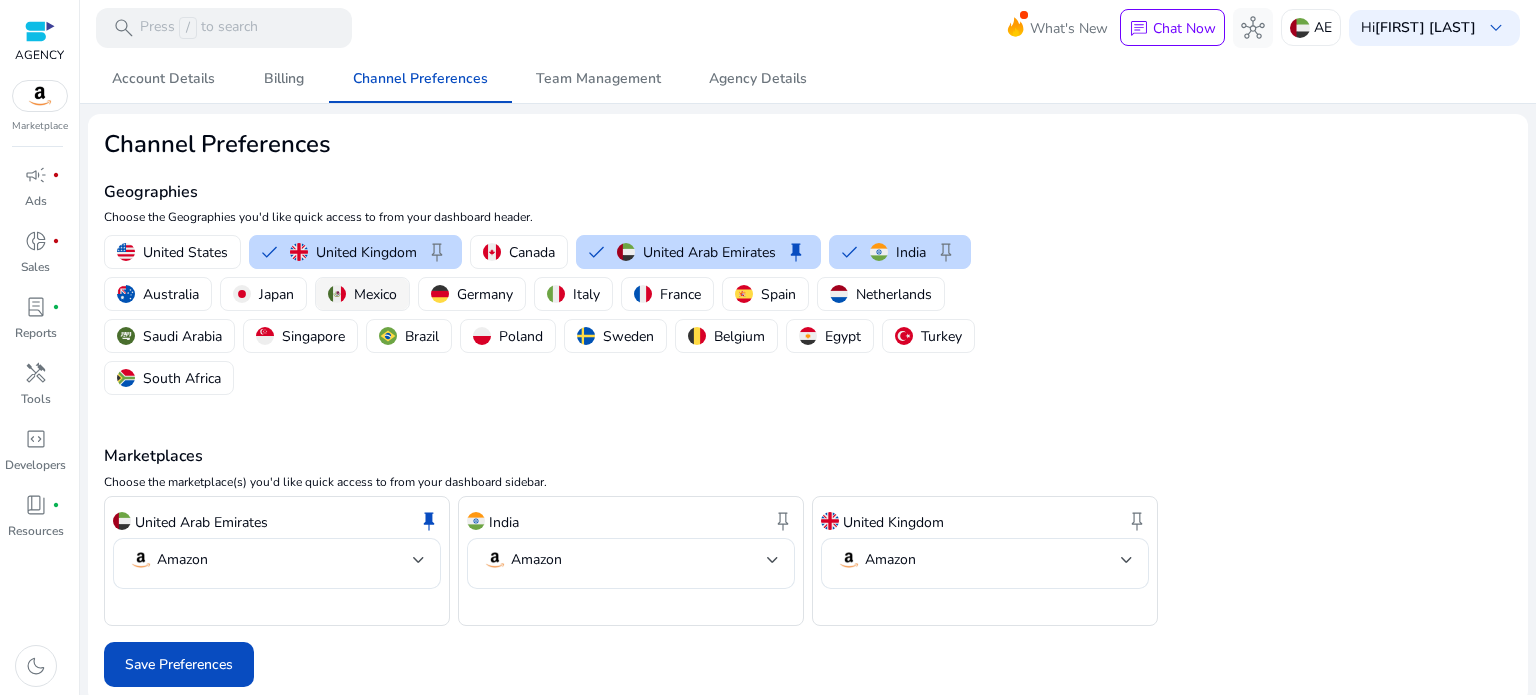 scroll, scrollTop: 0, scrollLeft: 0, axis: both 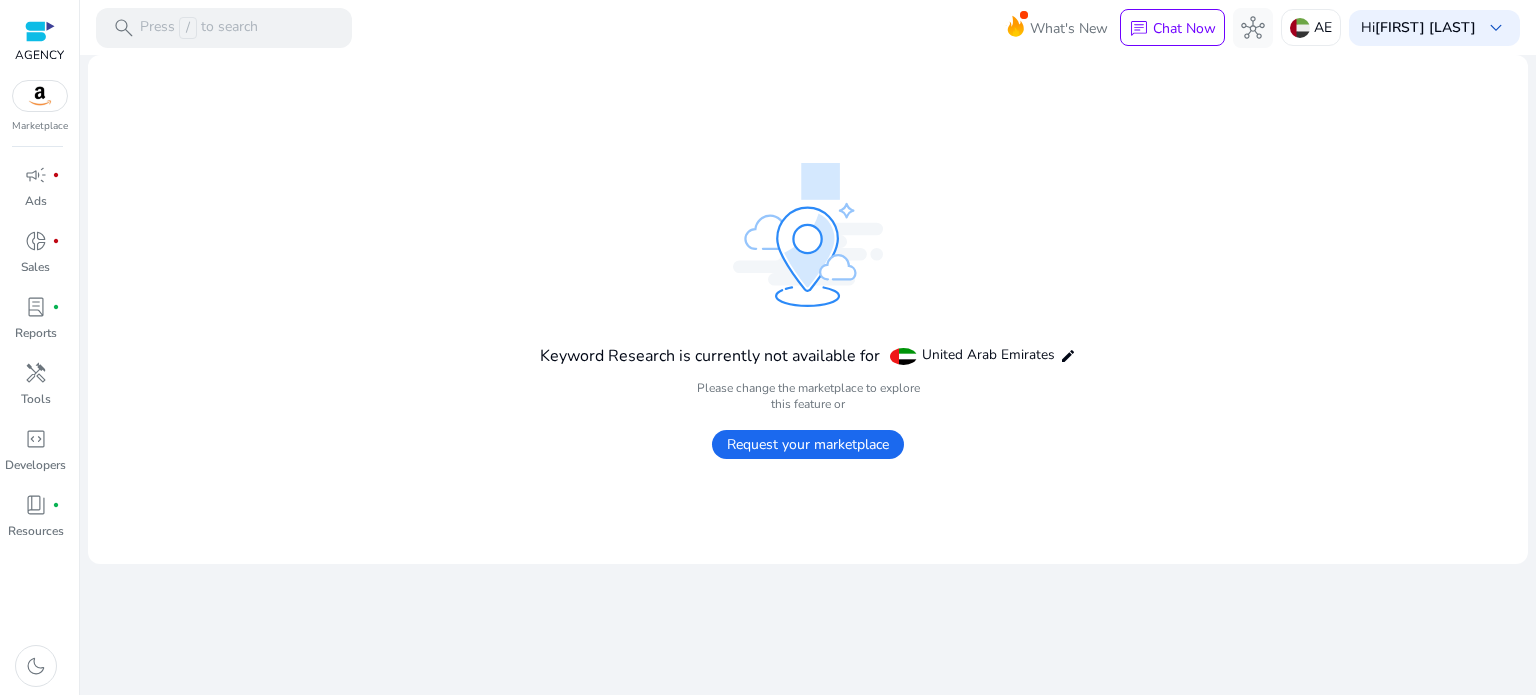 click on "Request your marketplace" 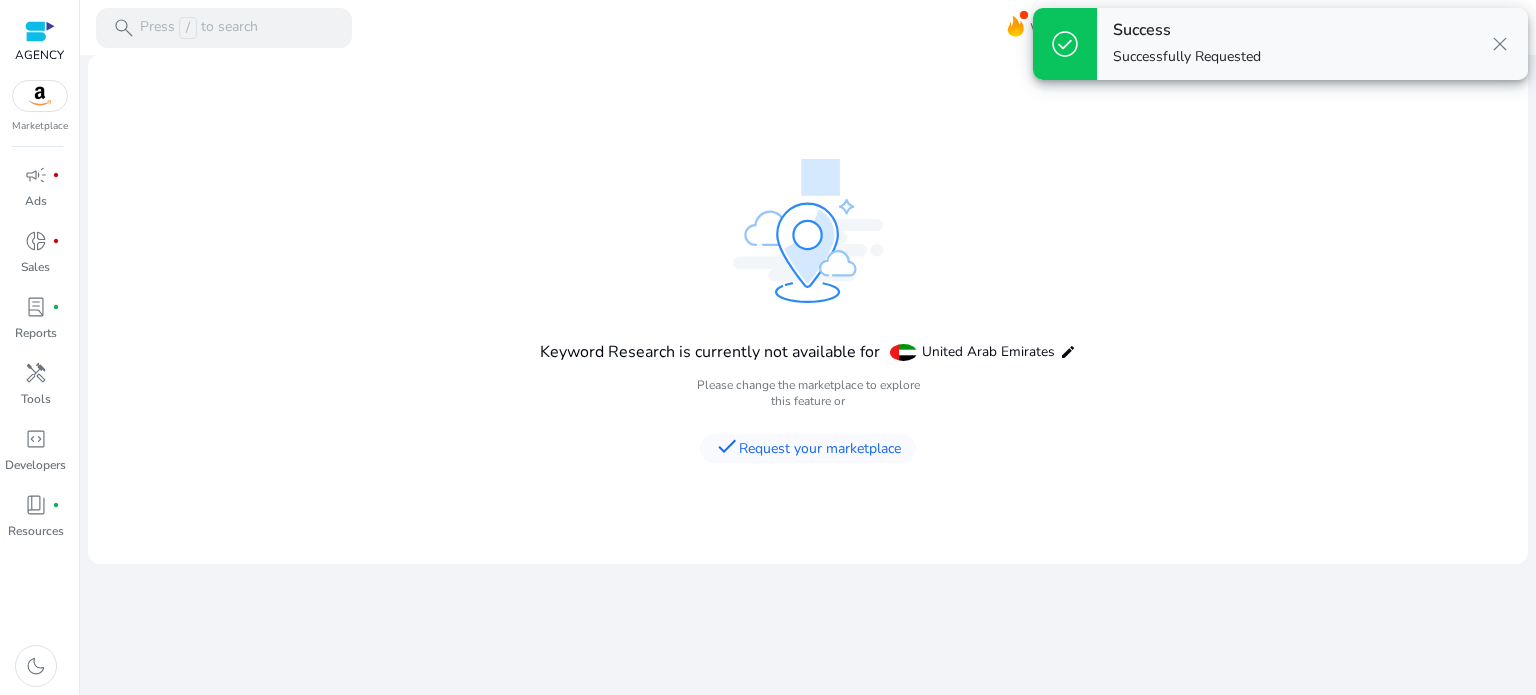 click on "close" at bounding box center [1500, 44] 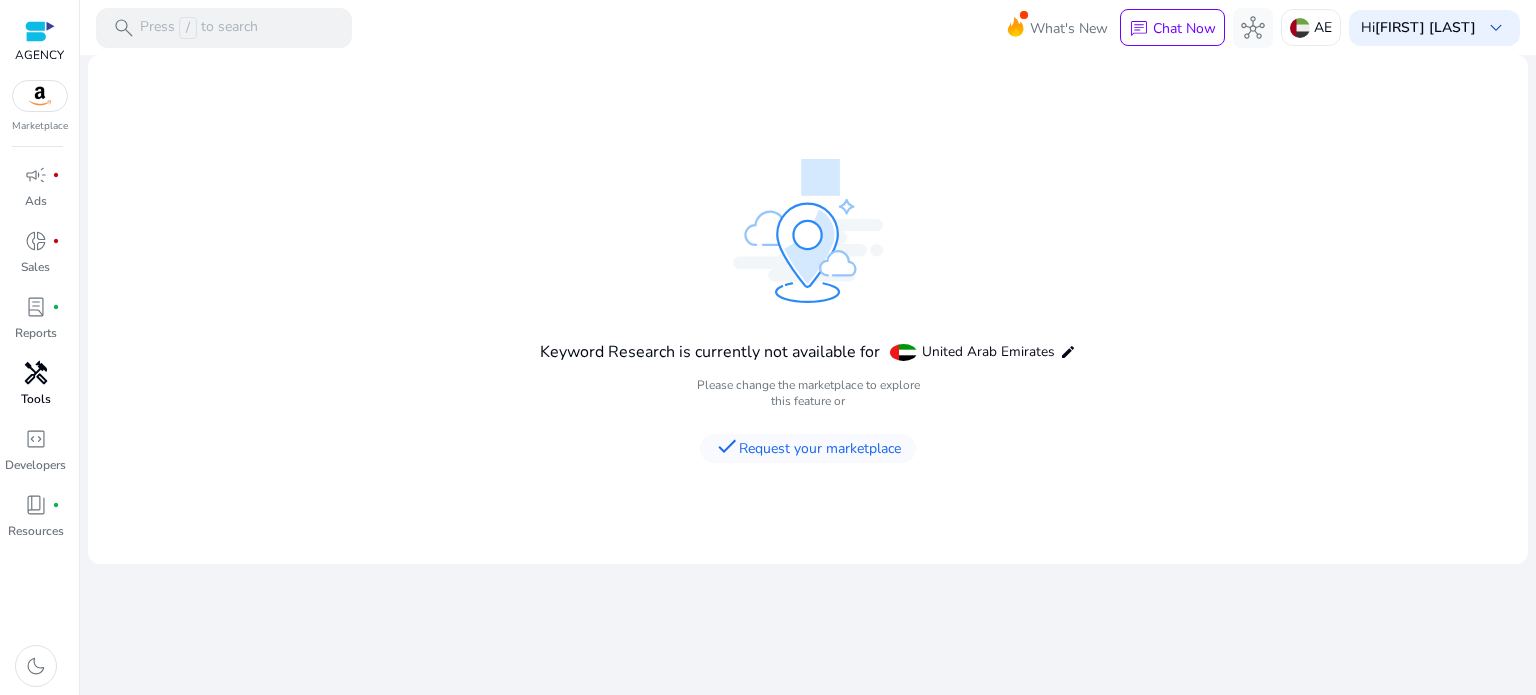click on "handyman" at bounding box center (36, 373) 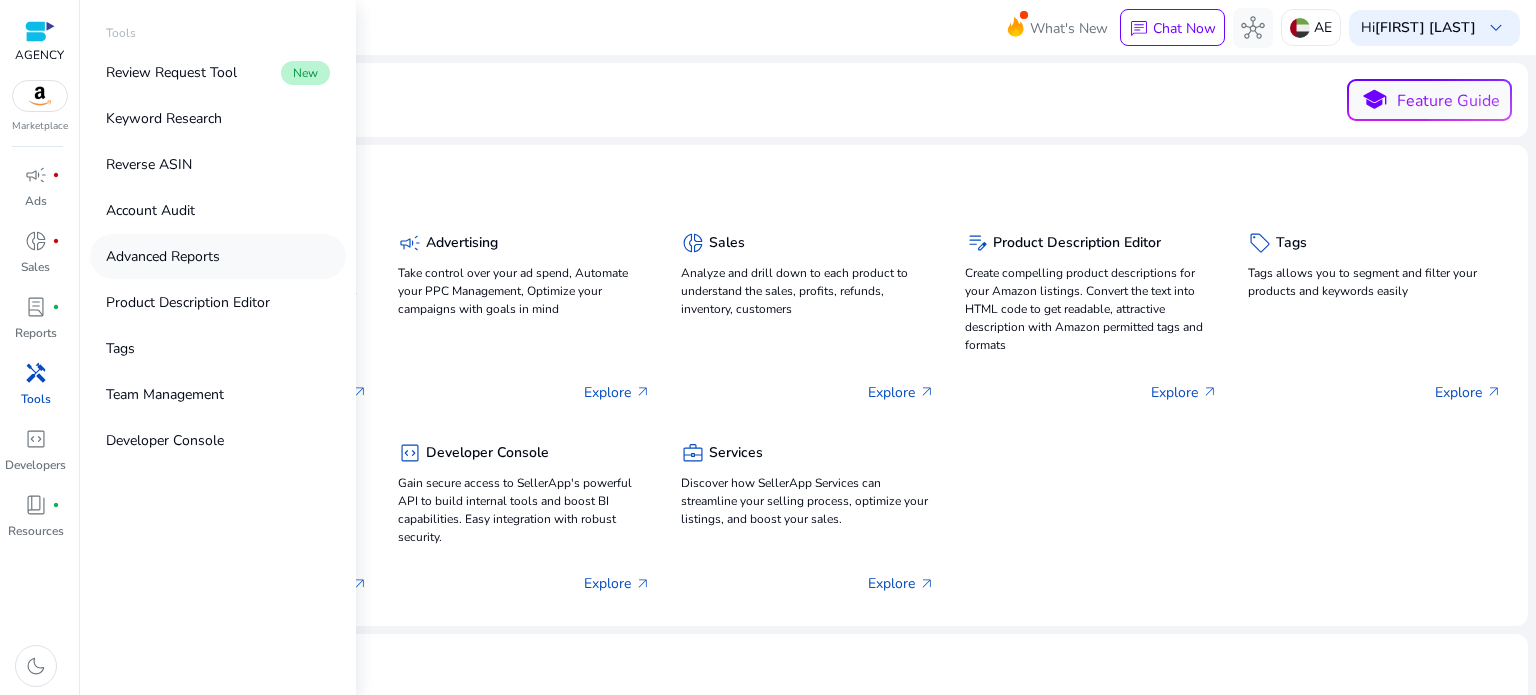 click on "Advanced Reports" at bounding box center (163, 256) 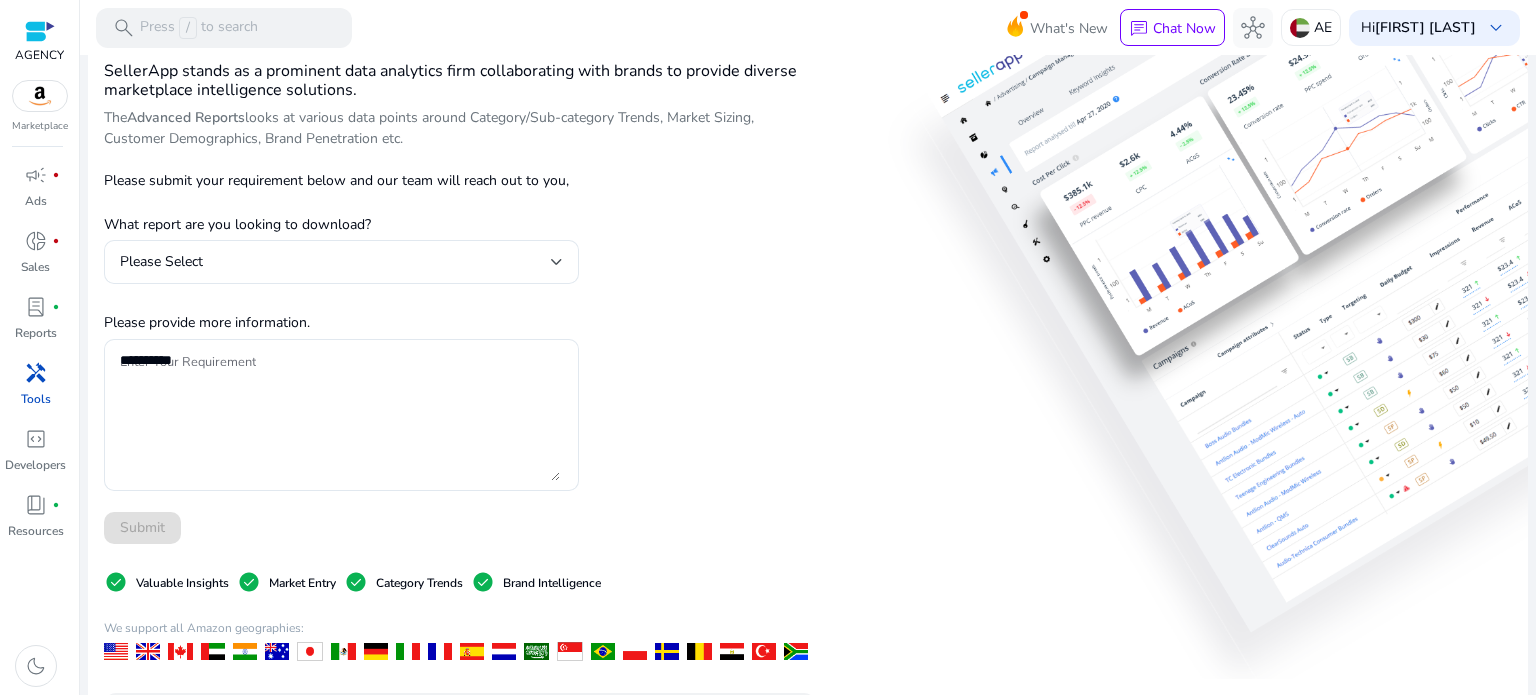 scroll, scrollTop: 200, scrollLeft: 0, axis: vertical 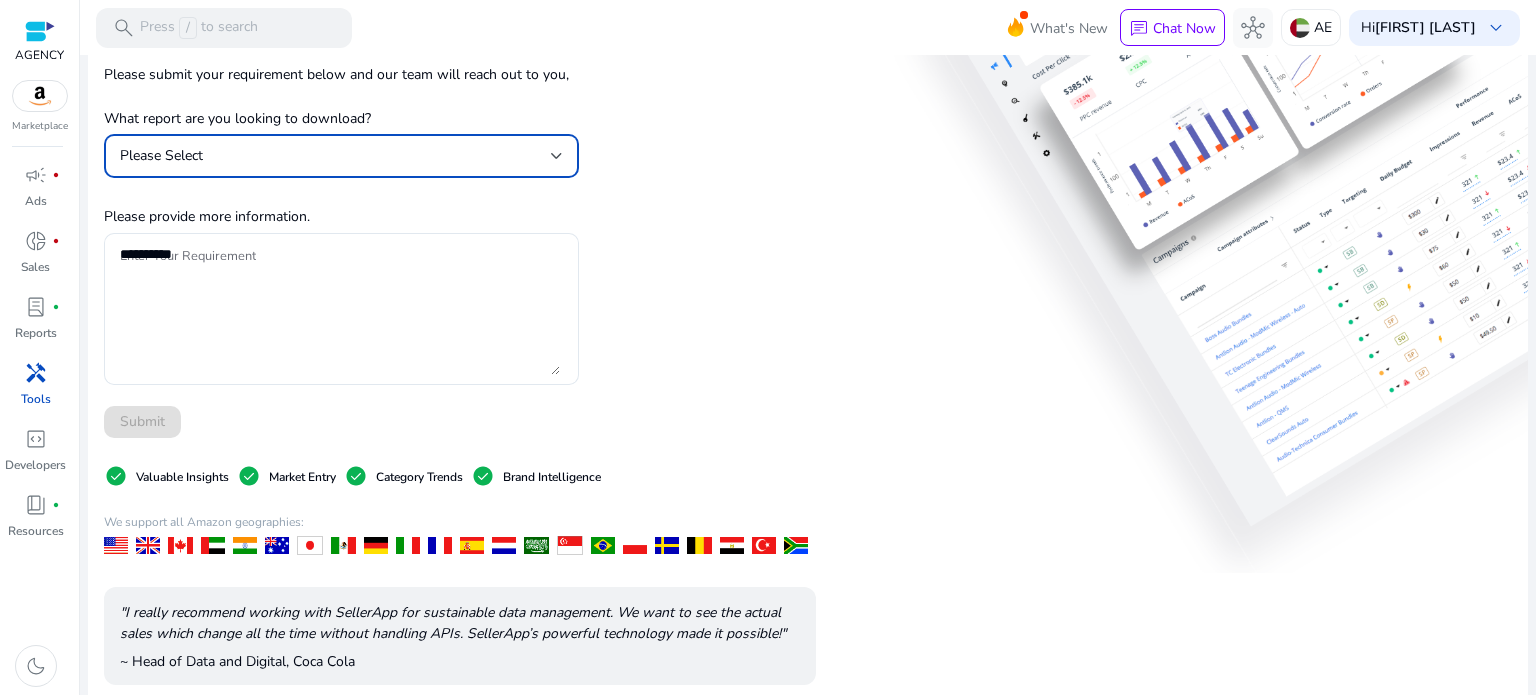 click on "Please Select" at bounding box center [335, 156] 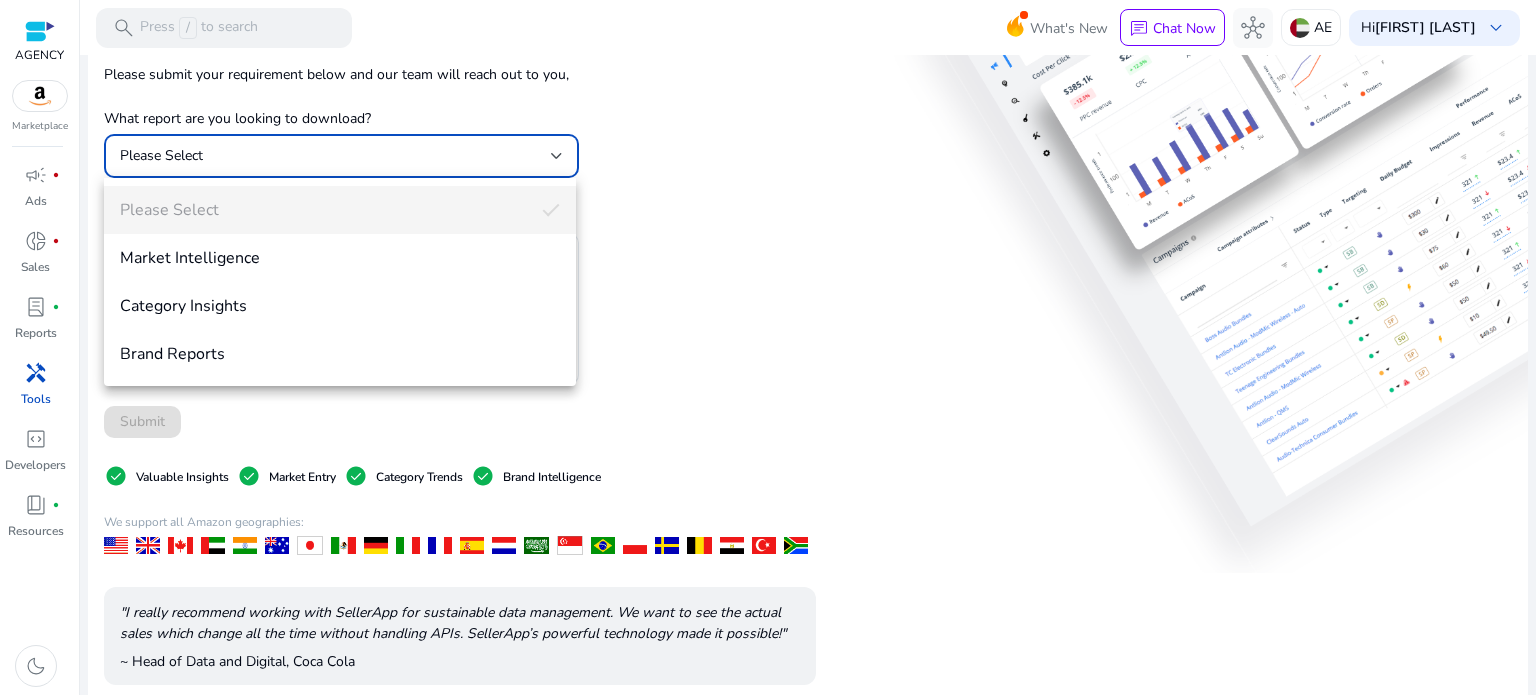 click at bounding box center [768, 347] 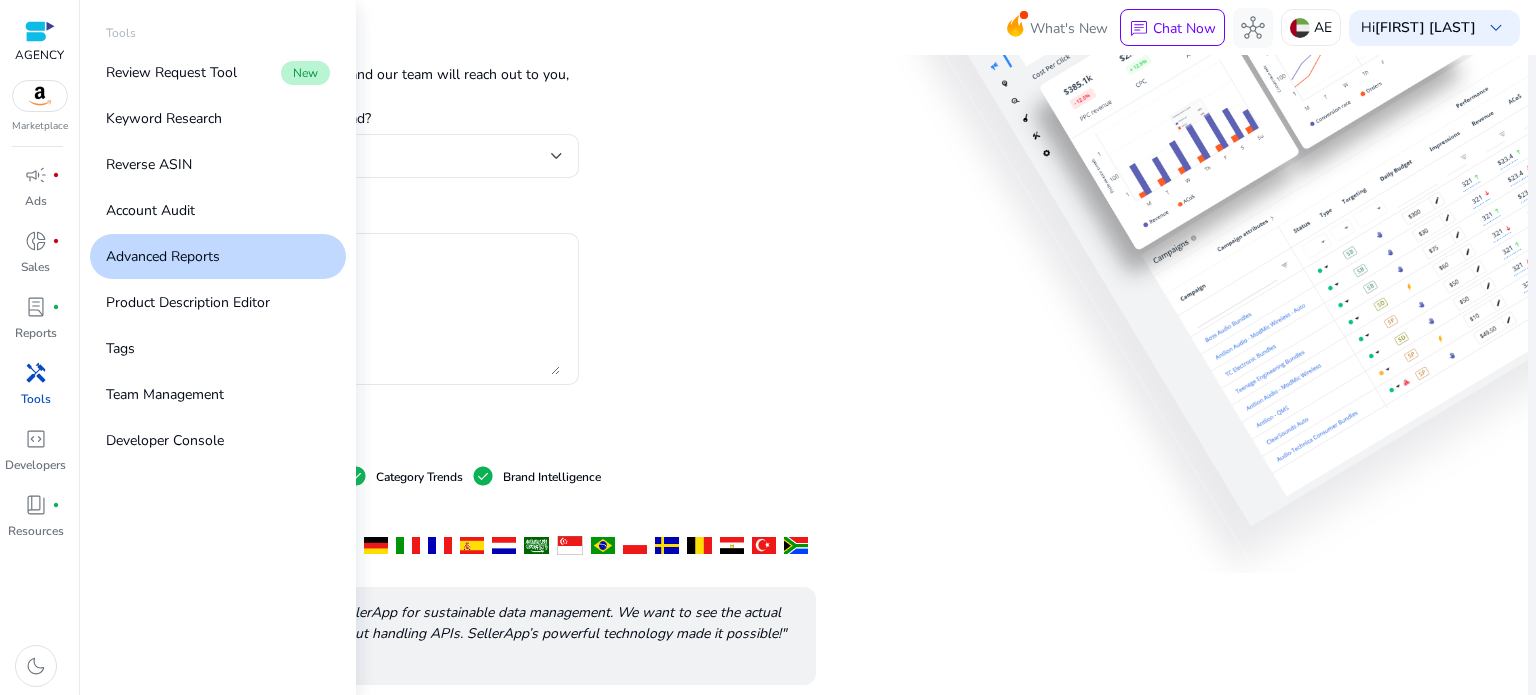 click on "handyman" at bounding box center [36, 373] 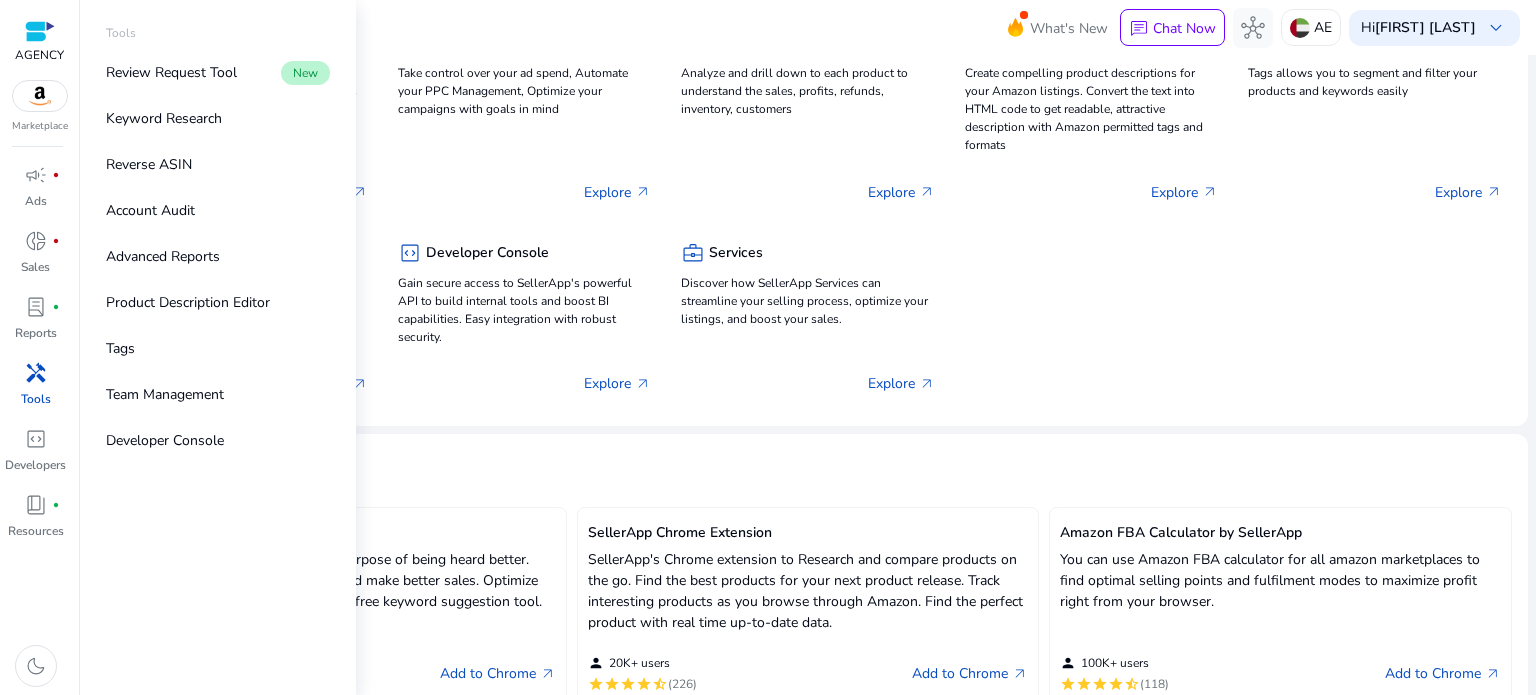 scroll, scrollTop: 0, scrollLeft: 0, axis: both 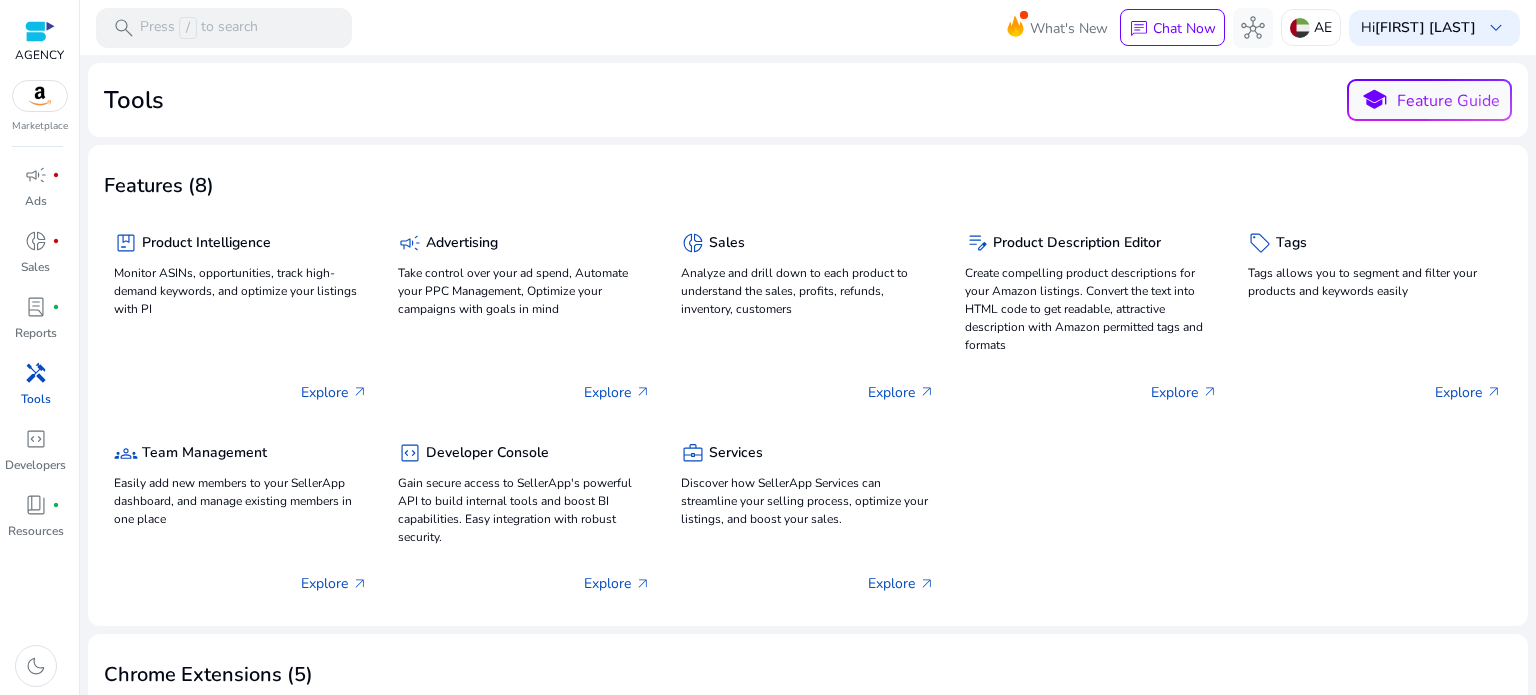 click on "handyman" at bounding box center (36, 373) 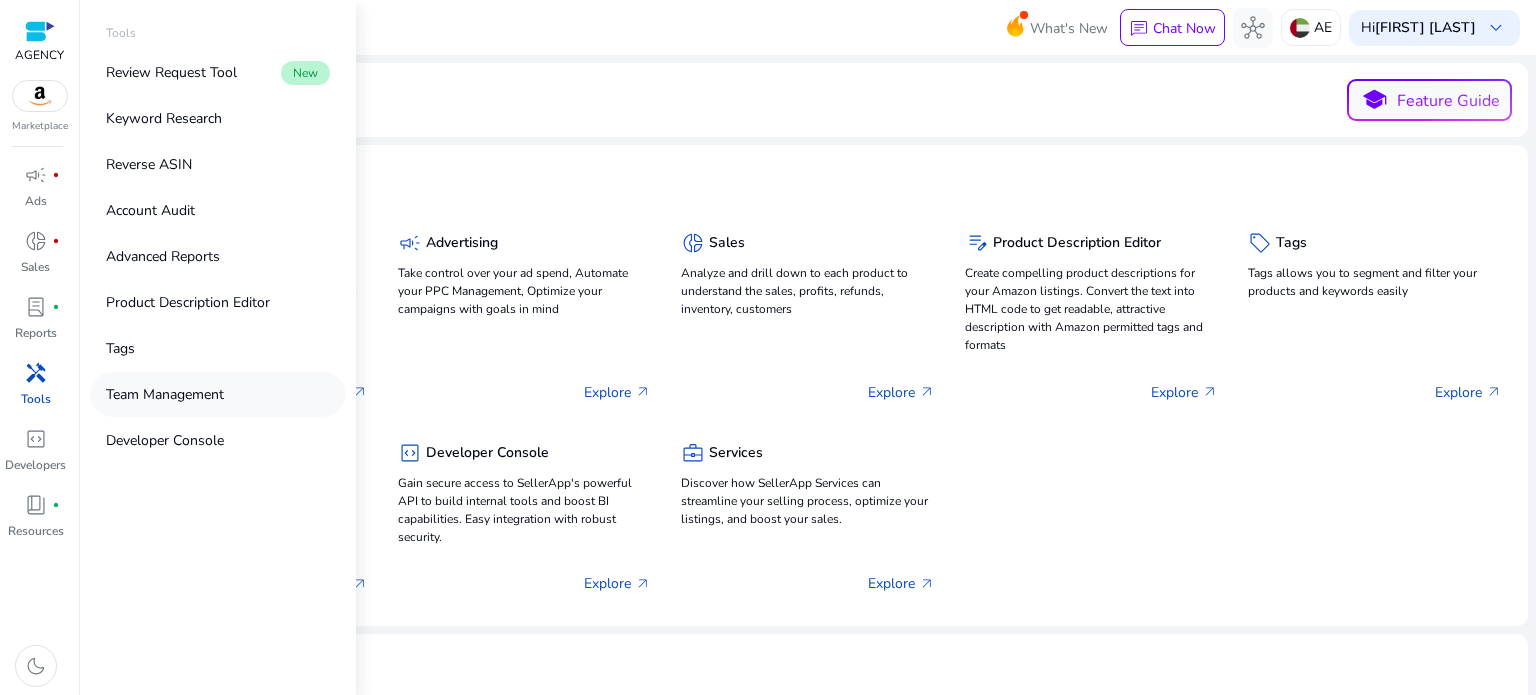 click on "Team Management" at bounding box center (165, 394) 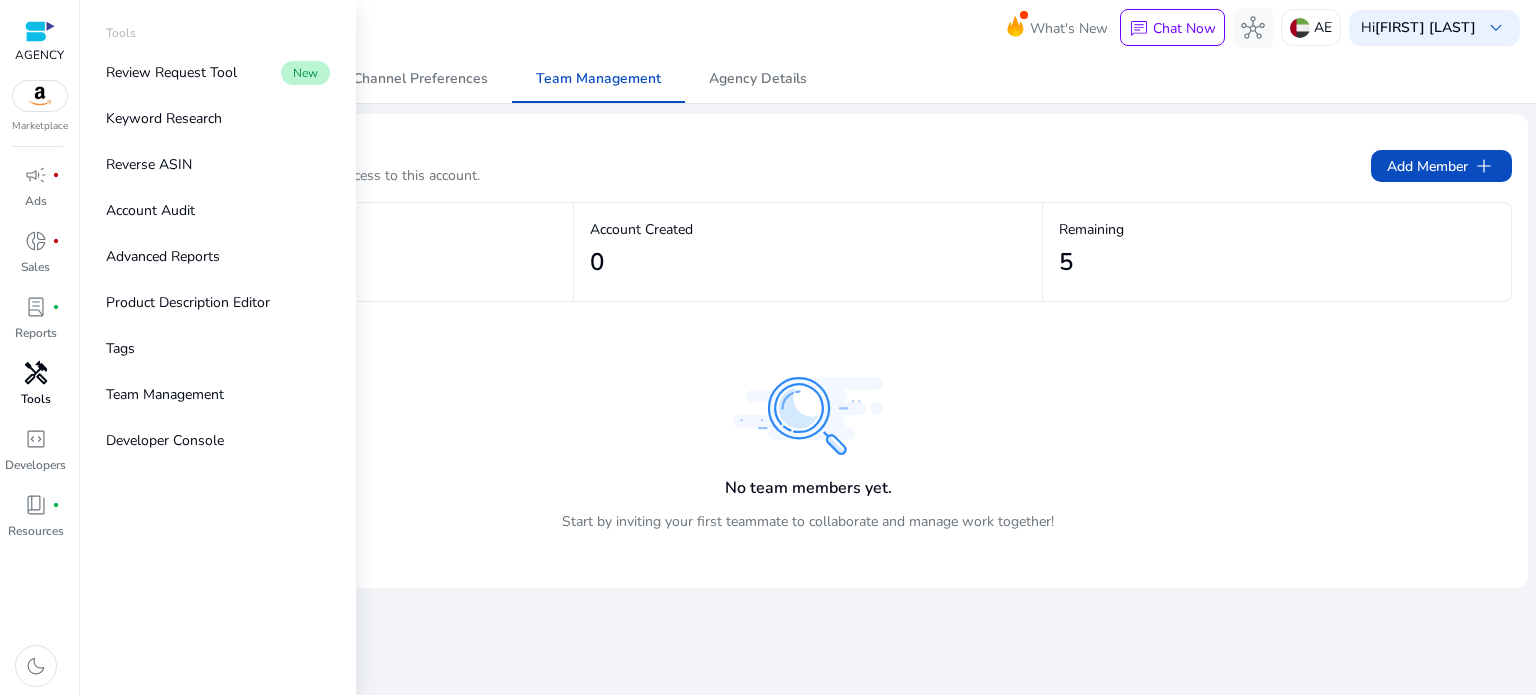 click on "handyman" at bounding box center (36, 373) 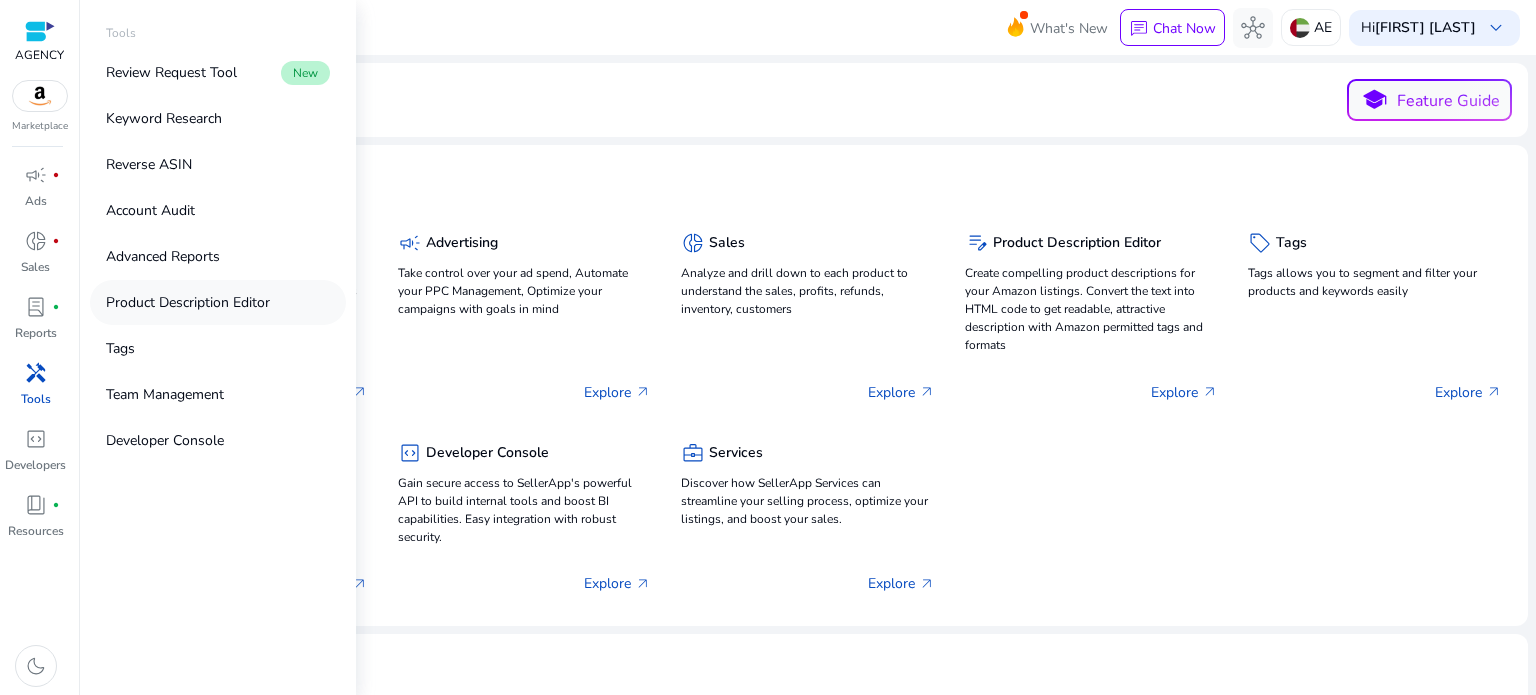 click on "Product Description Editor" at bounding box center [188, 302] 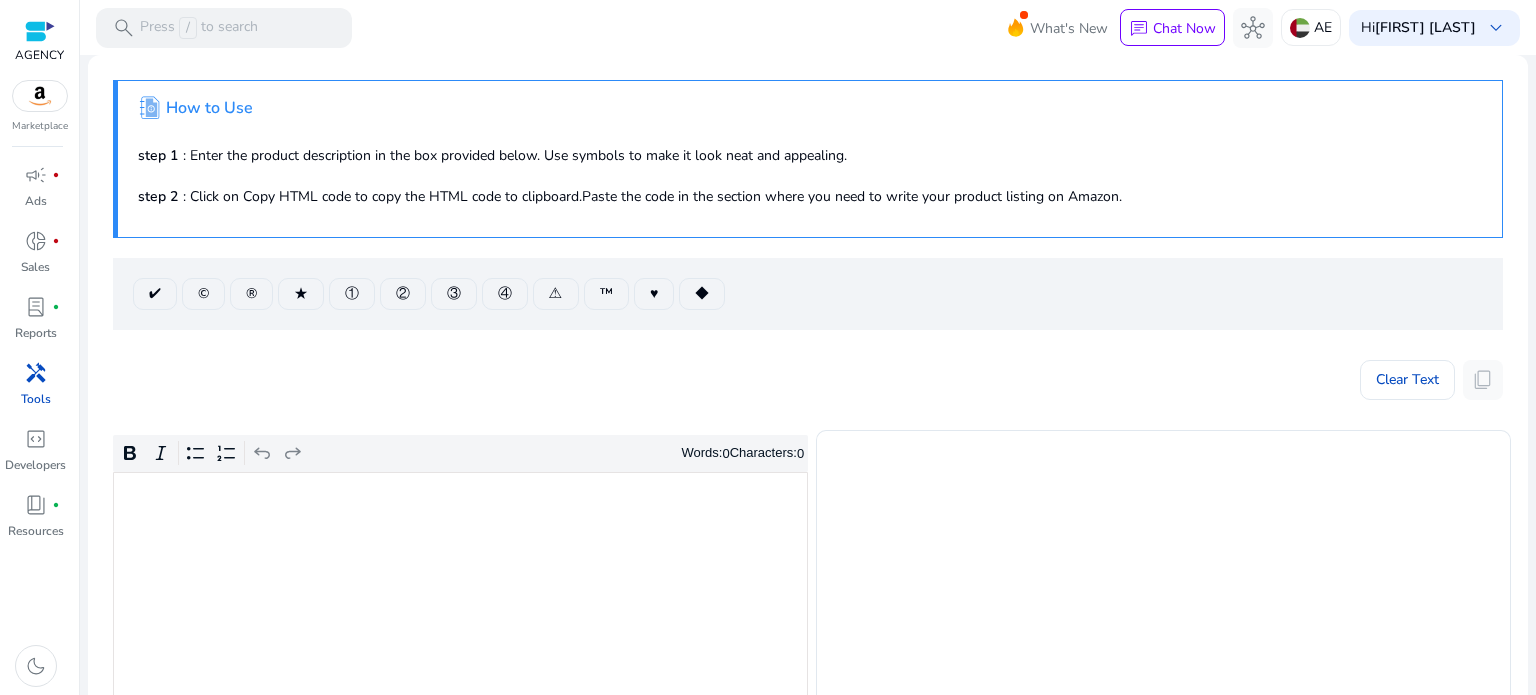 click on "handyman" at bounding box center [36, 373] 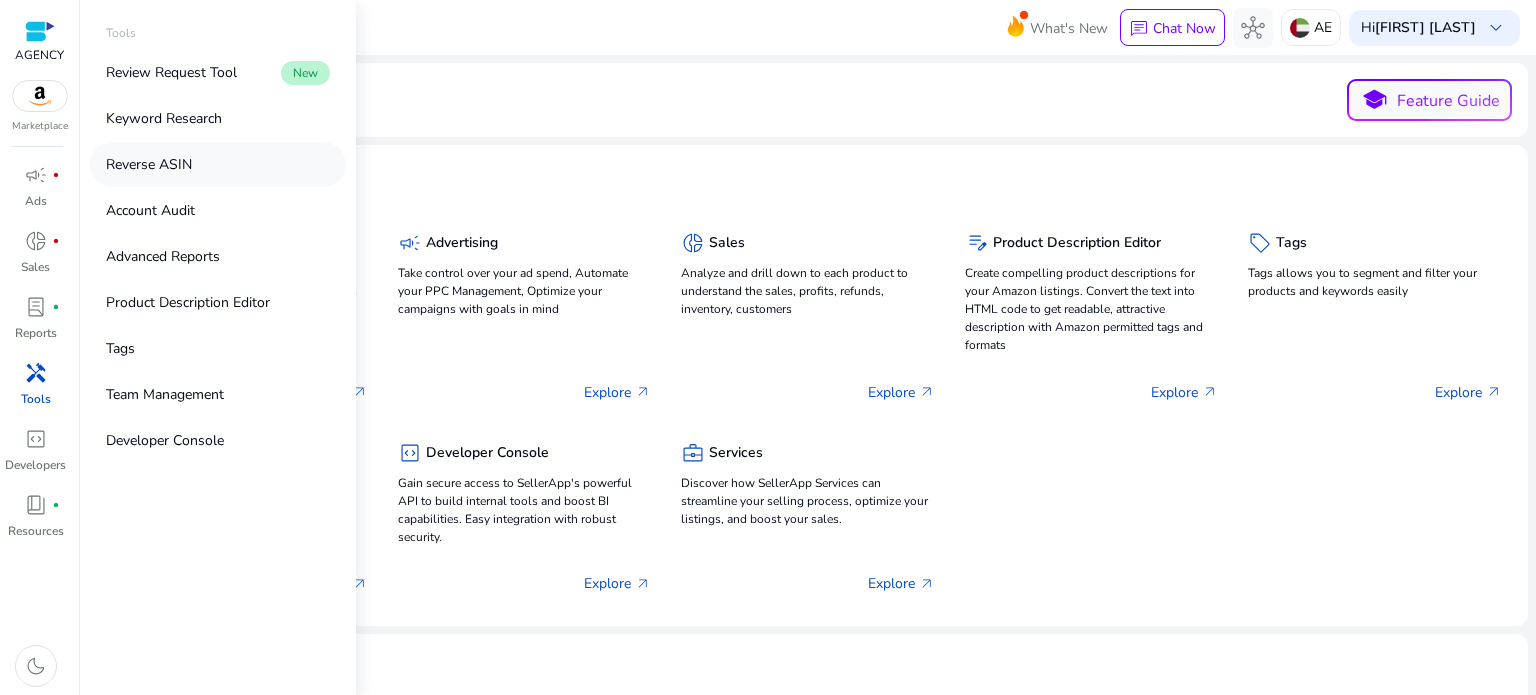 click on "Reverse ASIN" at bounding box center [149, 164] 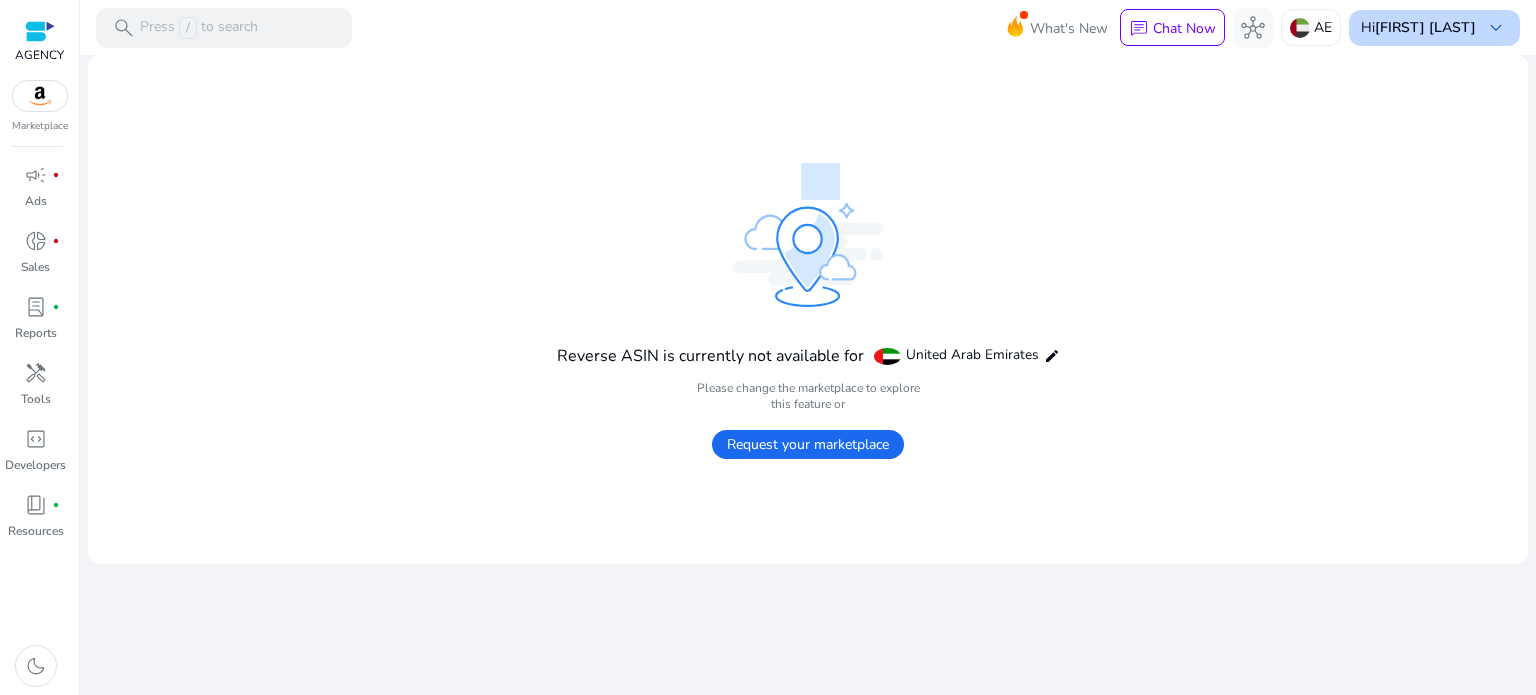 click on "[FIRST] [LAST]" at bounding box center (1425, 27) 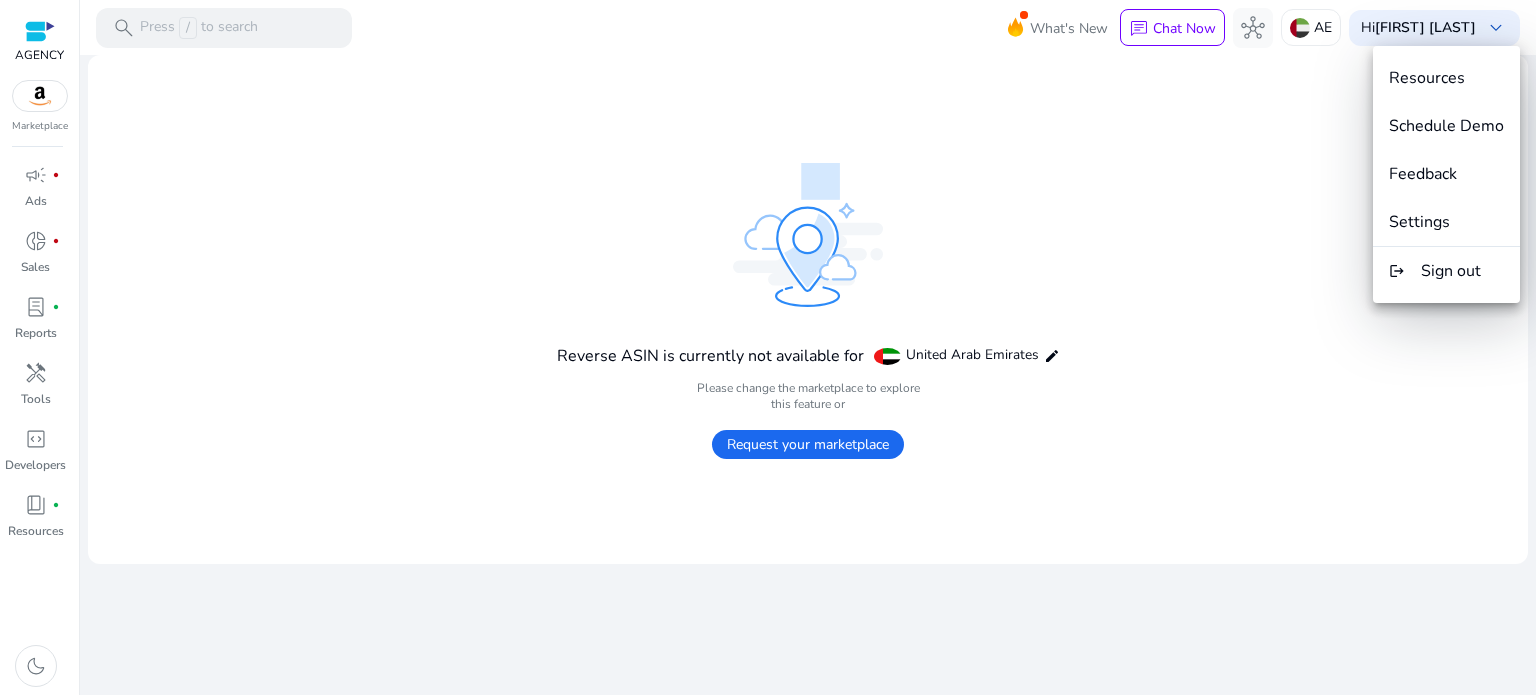 click at bounding box center (768, 347) 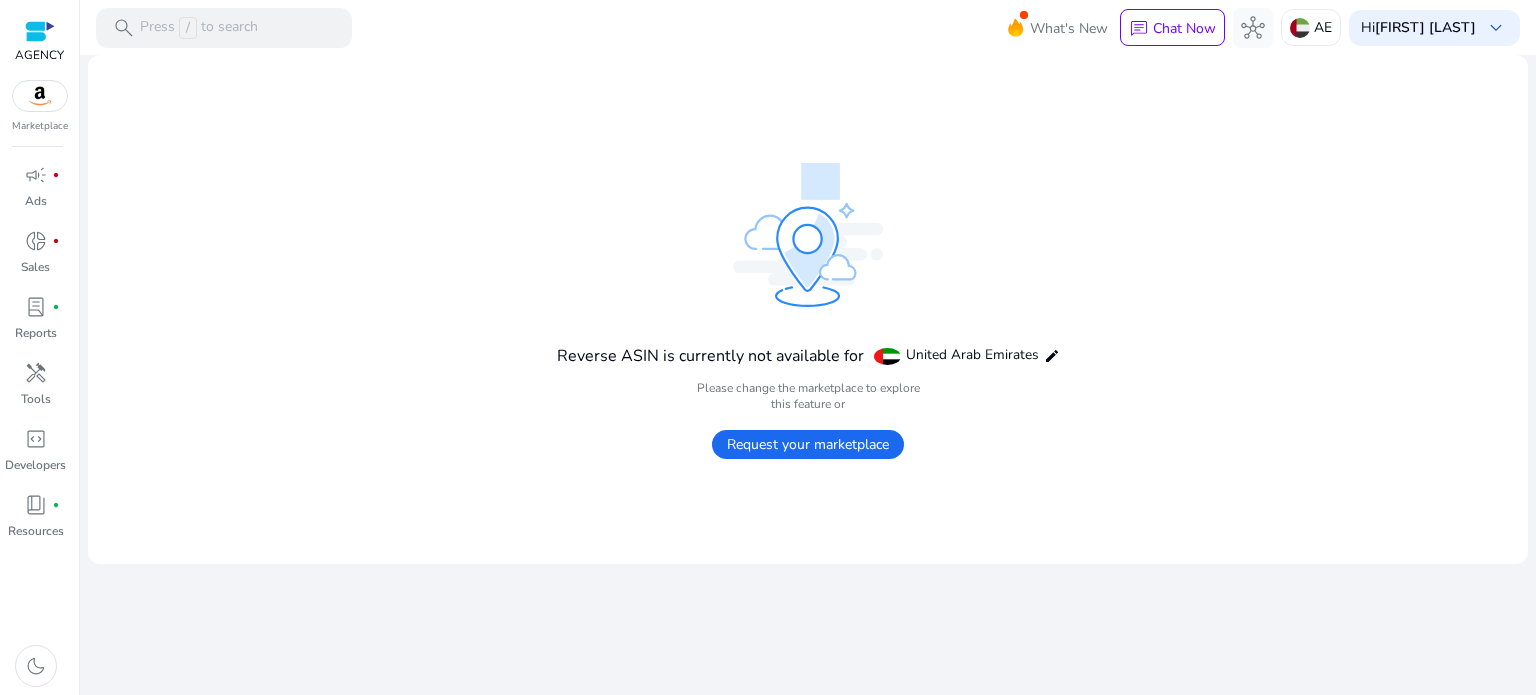 click at bounding box center (40, 31) 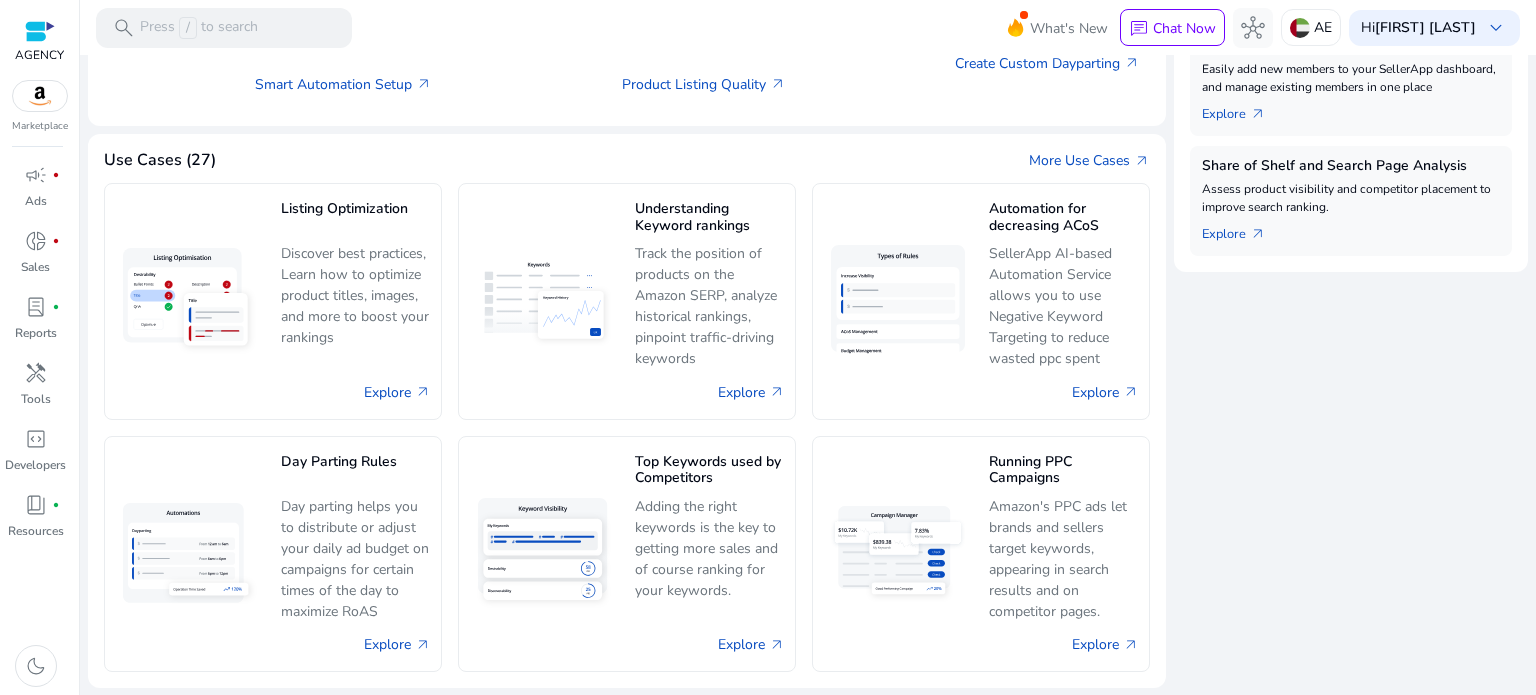 scroll, scrollTop: 691, scrollLeft: 0, axis: vertical 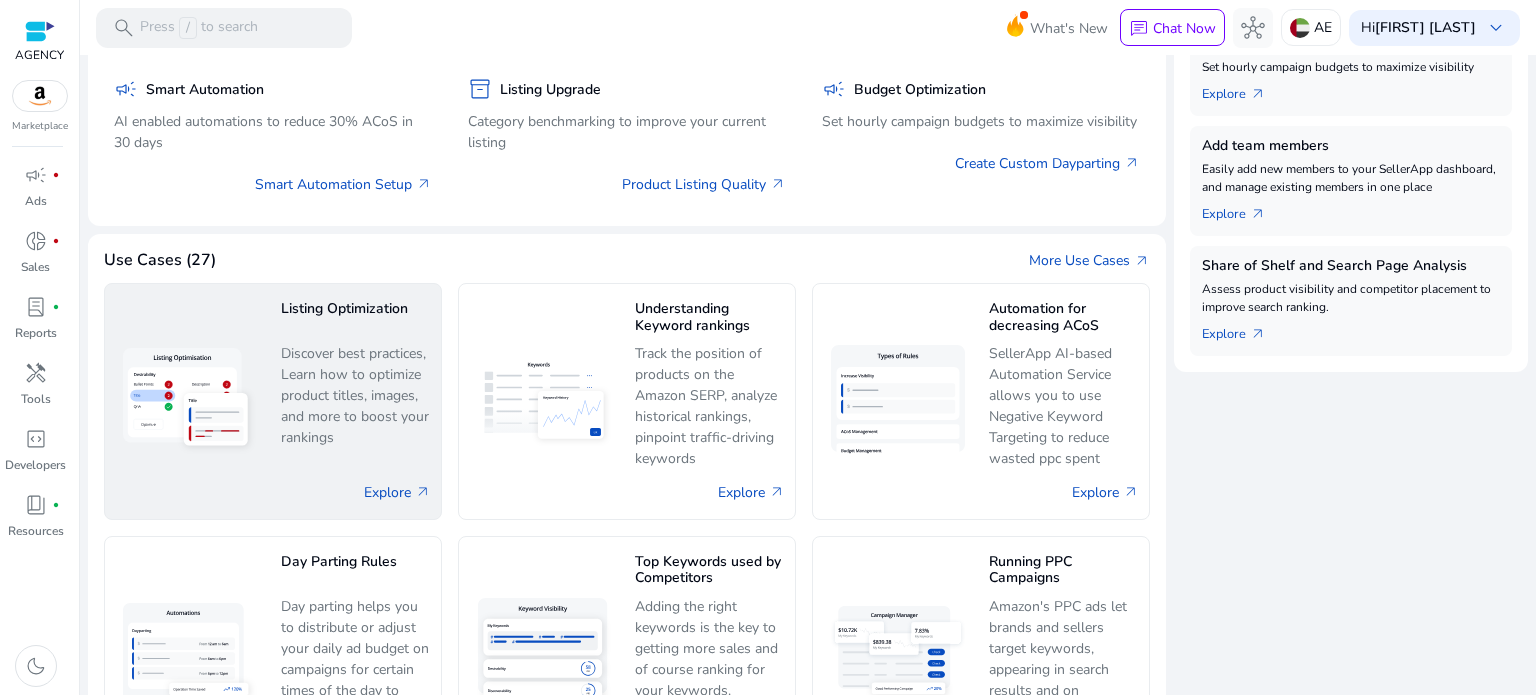 click on "Discover best practices, Learn how to optimize product titles, images, and more to boost your rankings" 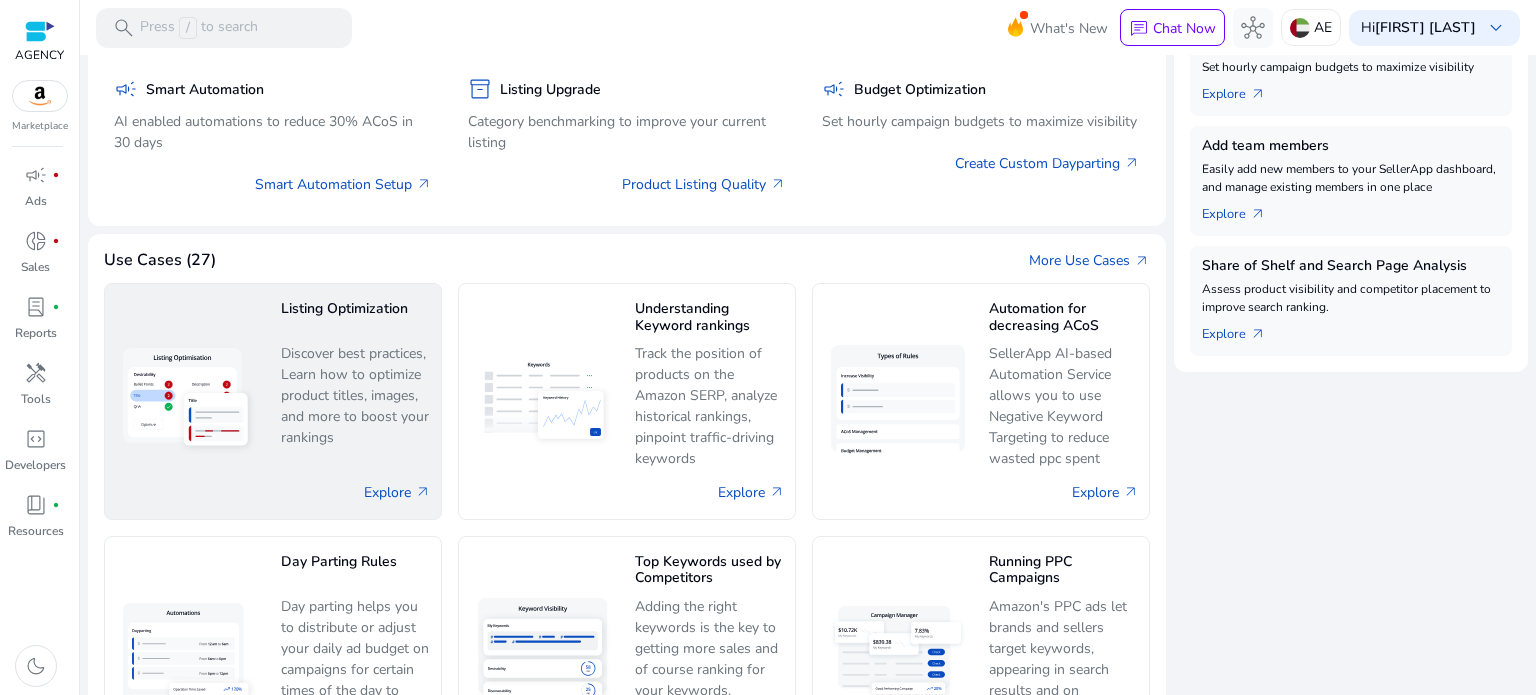 scroll, scrollTop: 0, scrollLeft: 0, axis: both 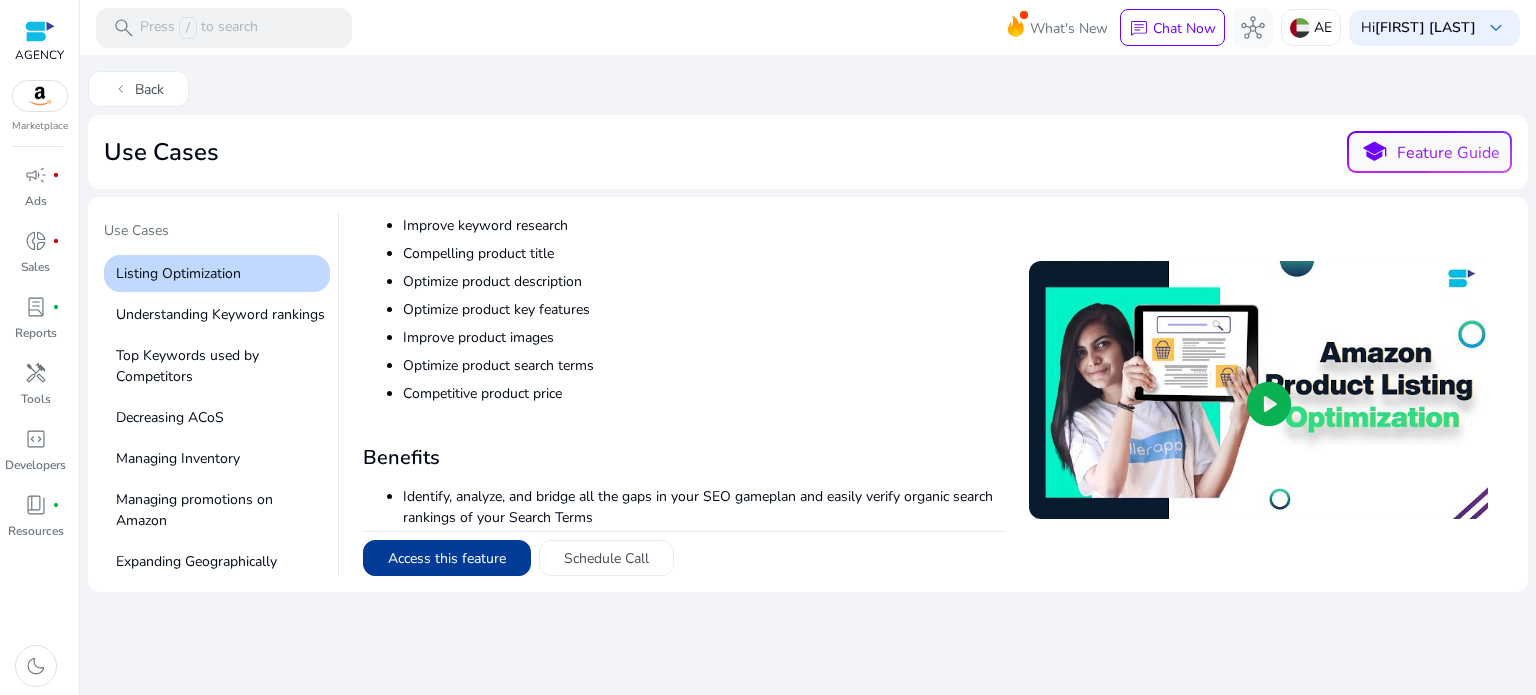 click on "Access this feature" 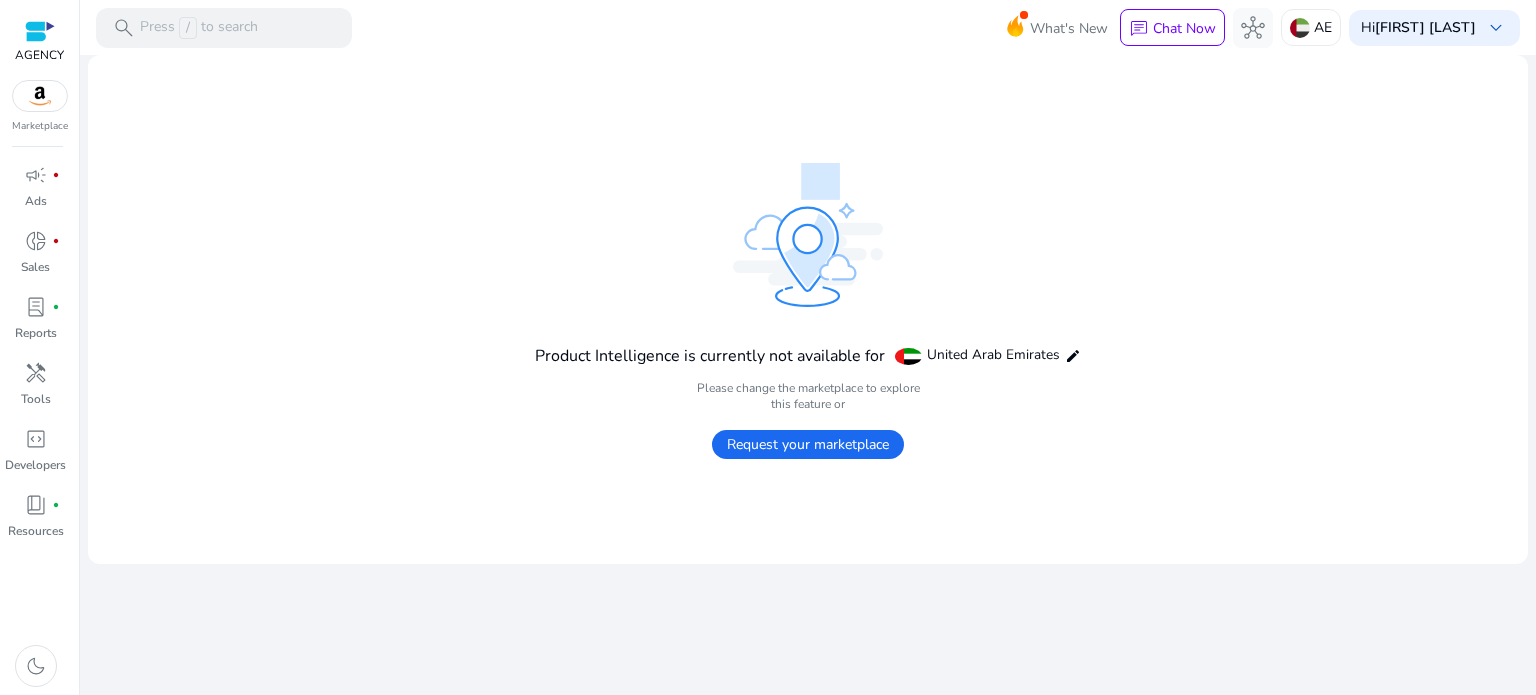 click on "Request your marketplace" 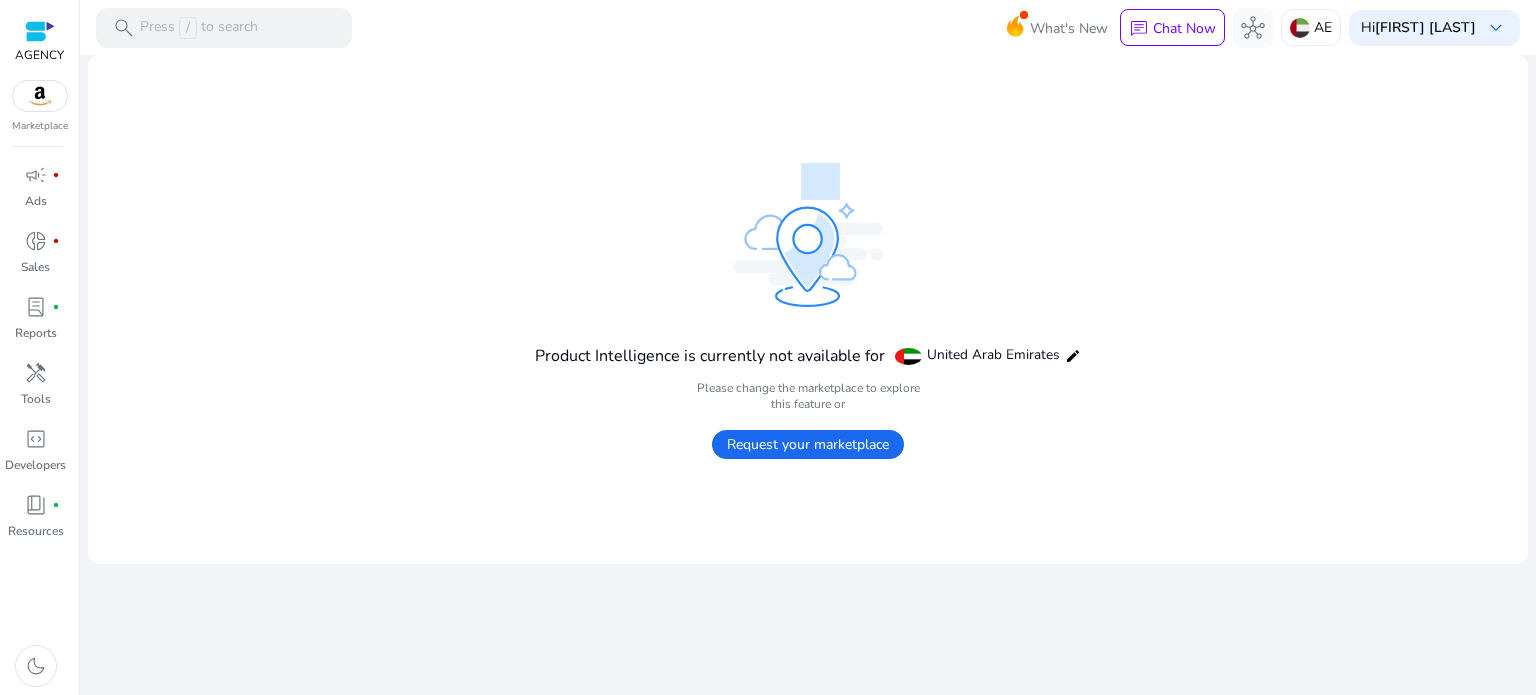 click on "Request your marketplace" 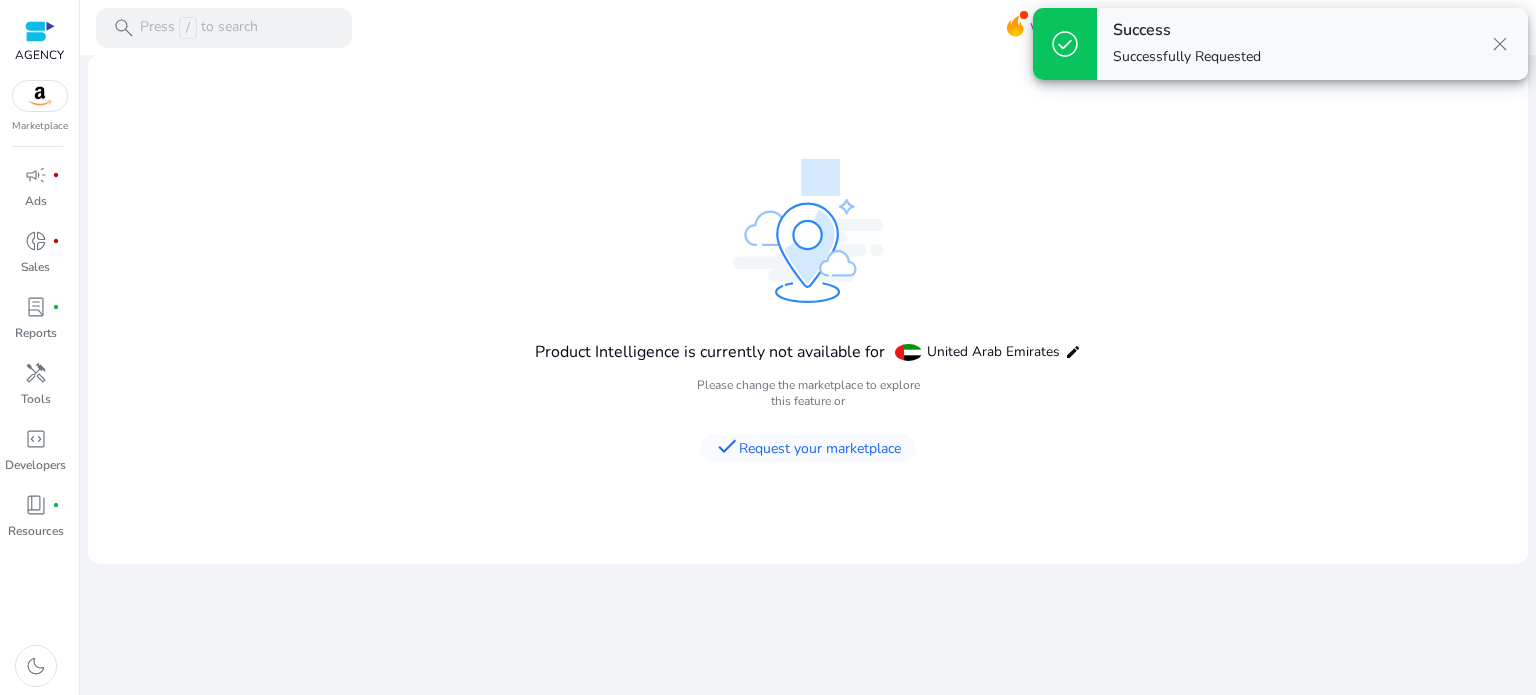 click on "close" at bounding box center (1500, 44) 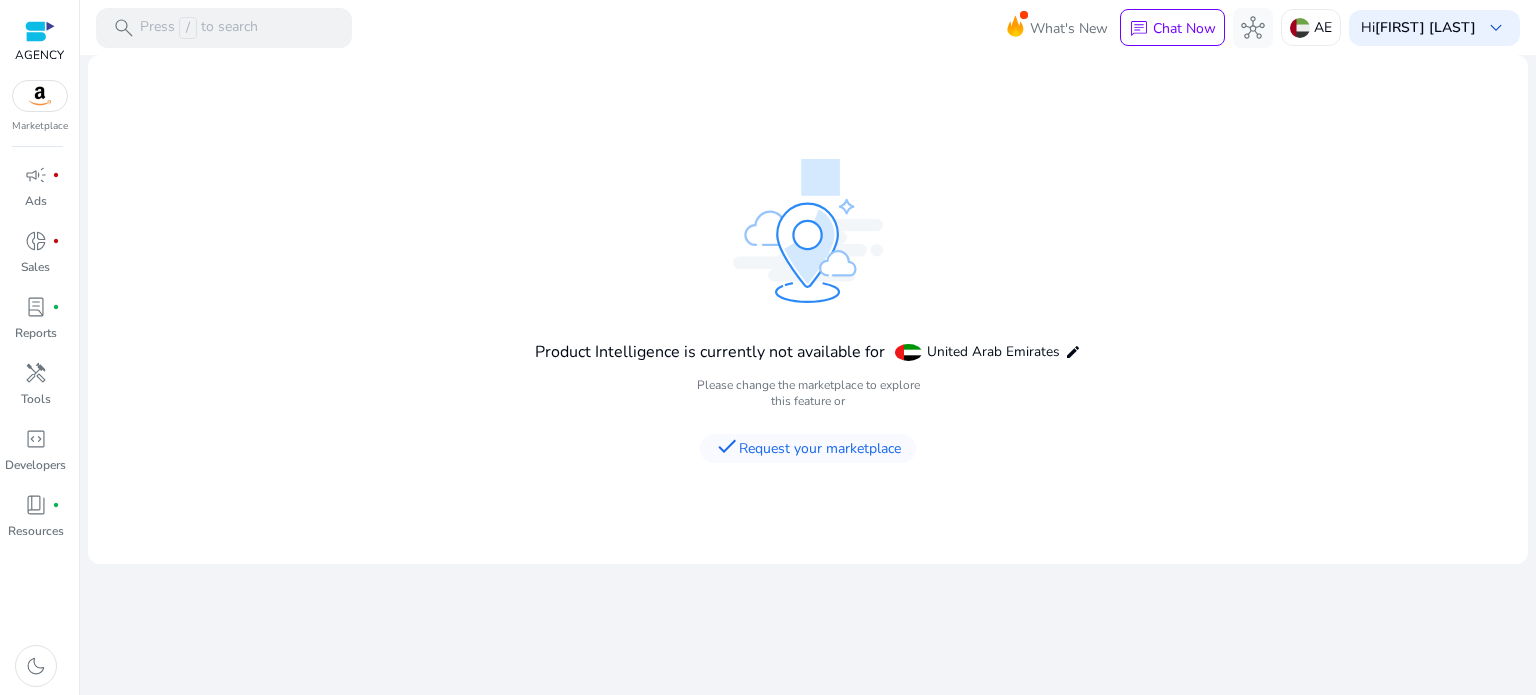 scroll, scrollTop: 0, scrollLeft: 0, axis: both 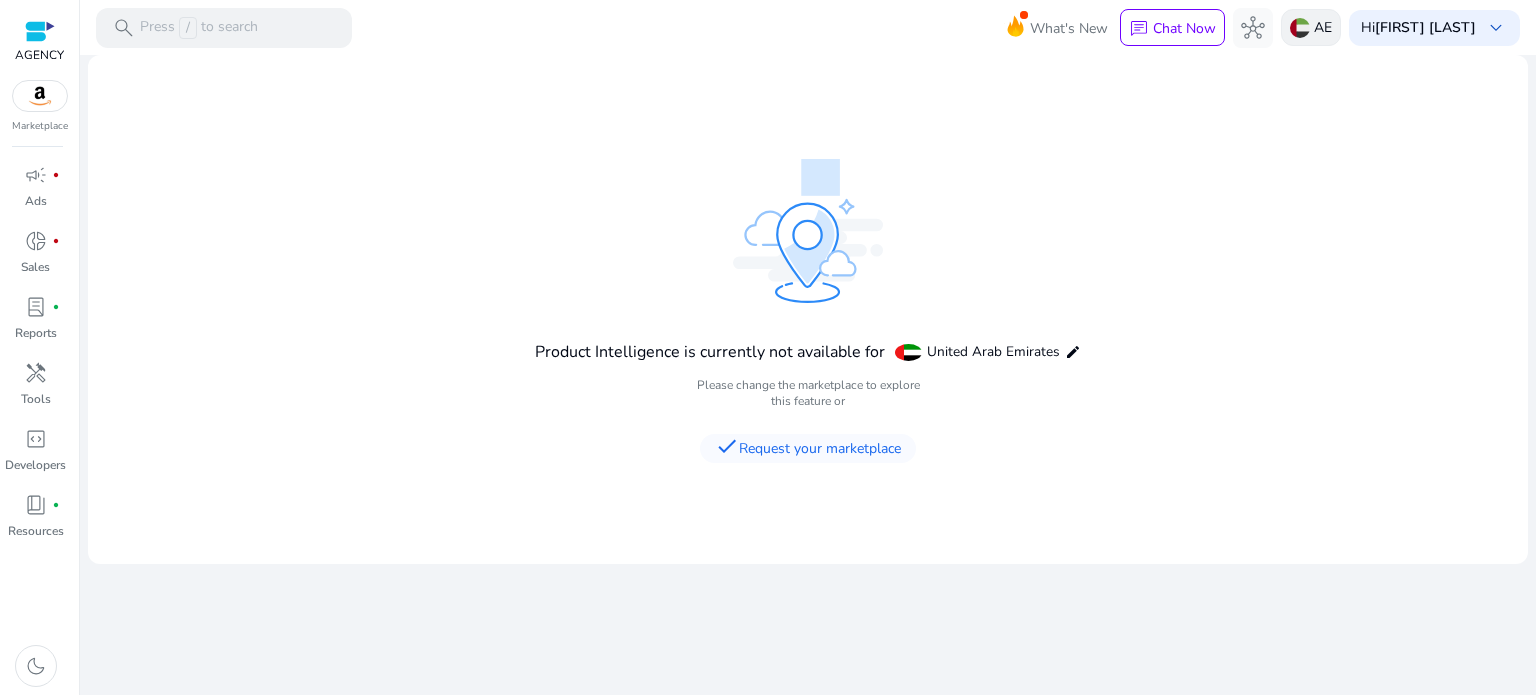 click at bounding box center [1300, 28] 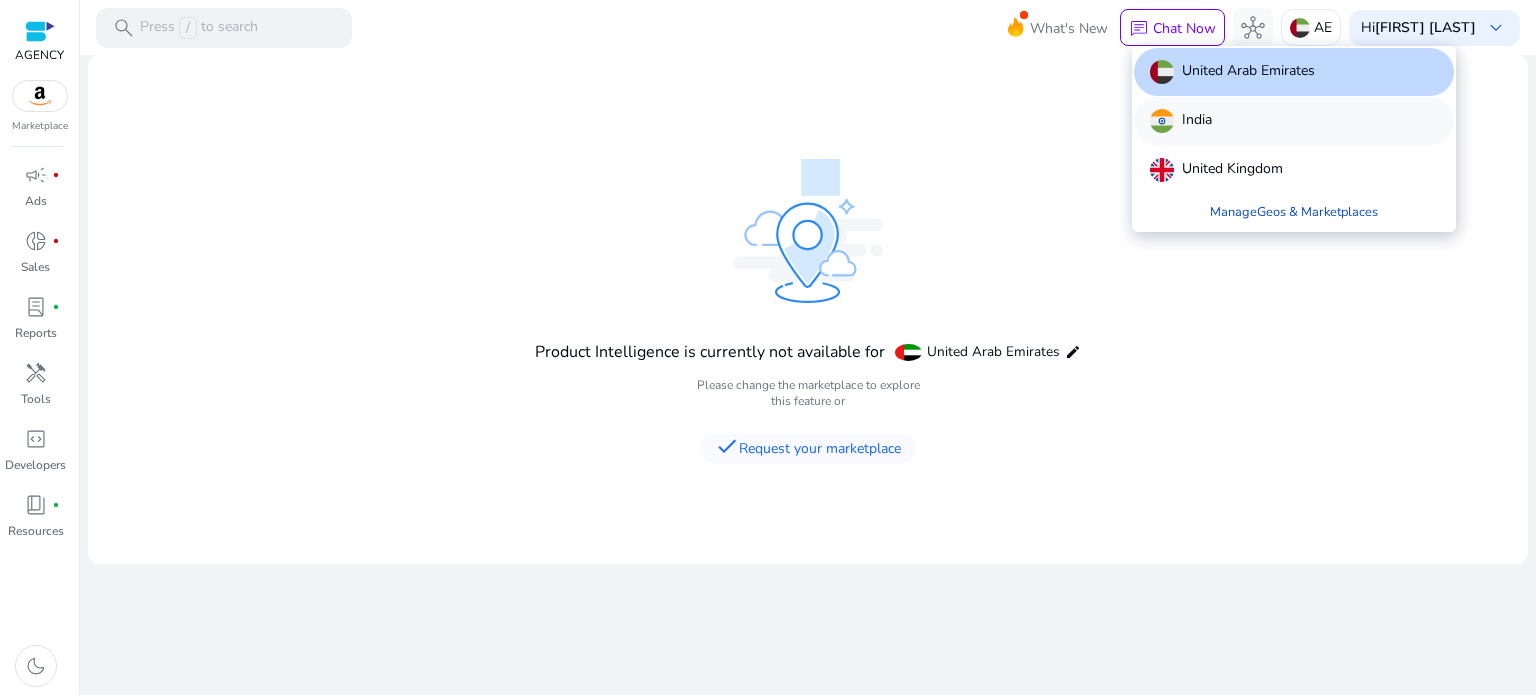 click on "India" at bounding box center (1294, 121) 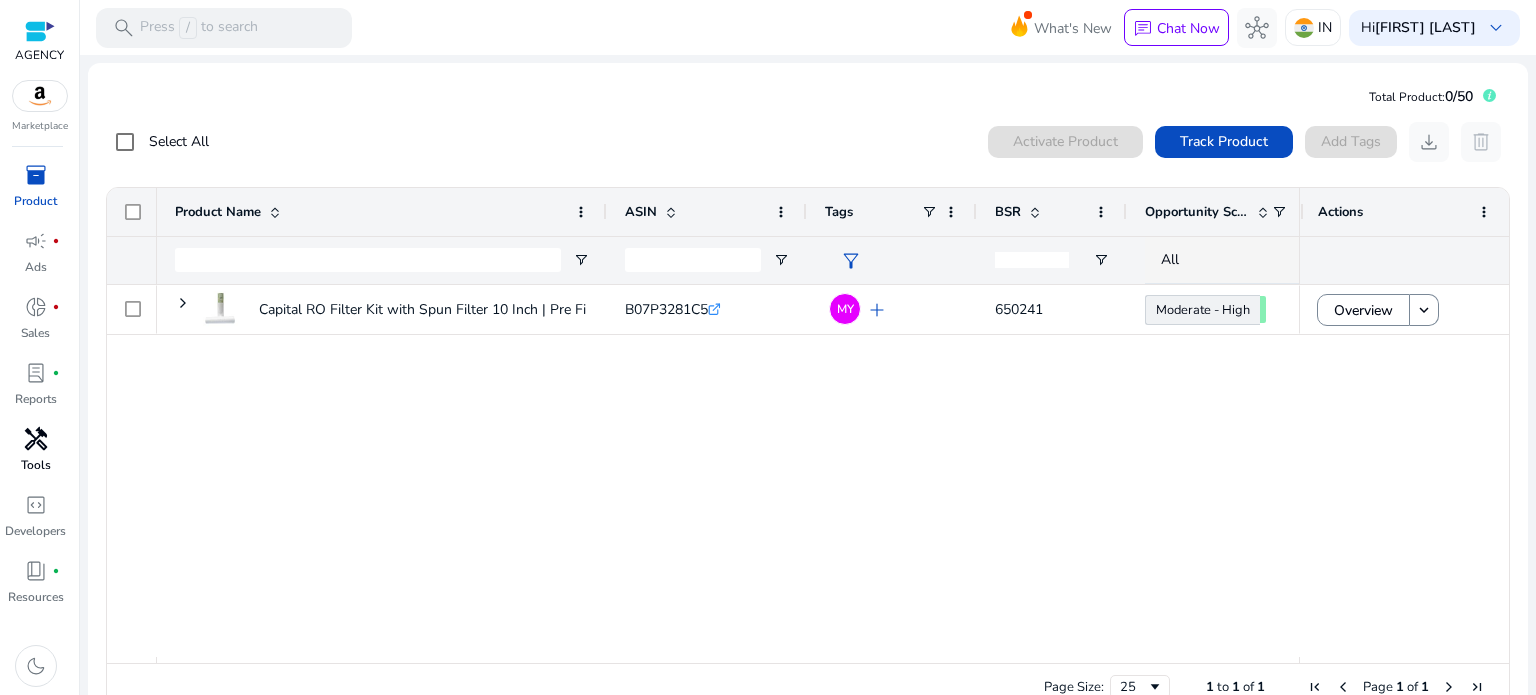 click on "handyman" at bounding box center (36, 439) 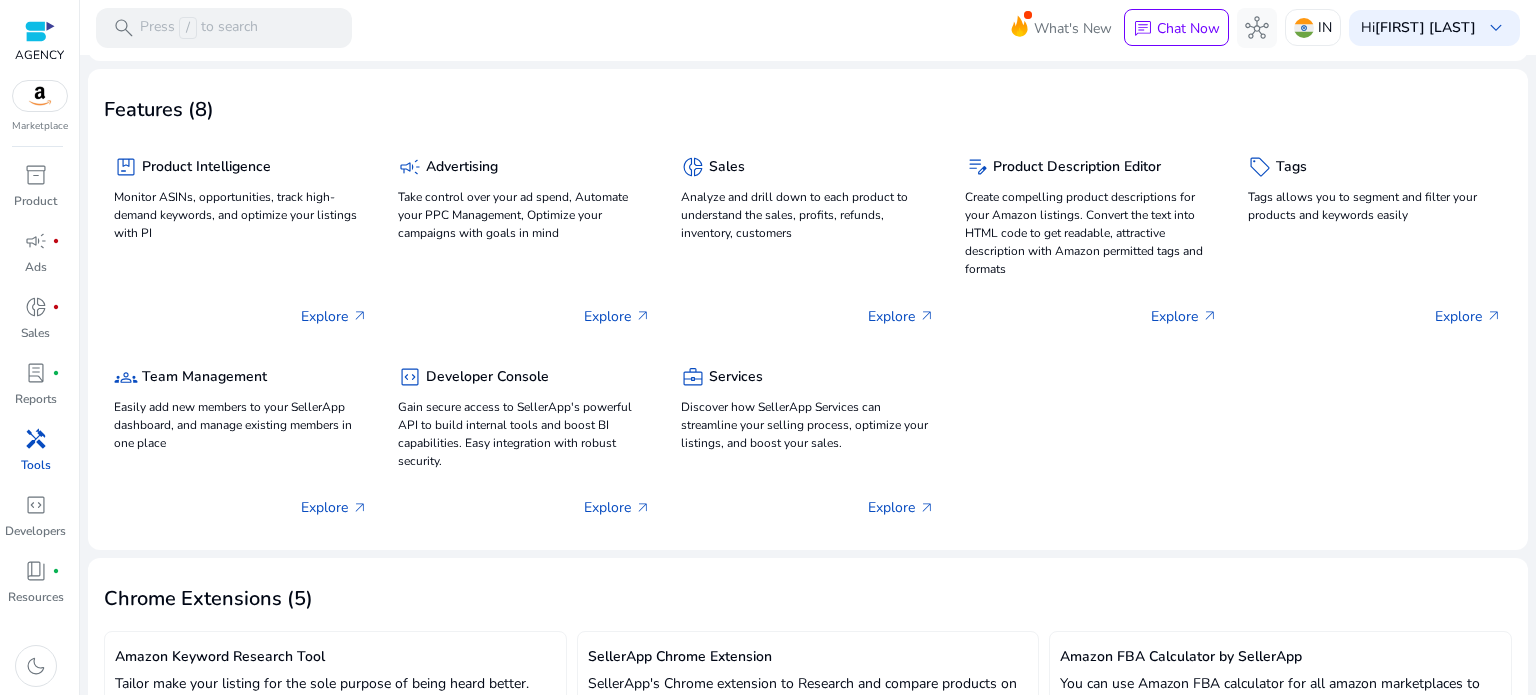 scroll, scrollTop: 0, scrollLeft: 0, axis: both 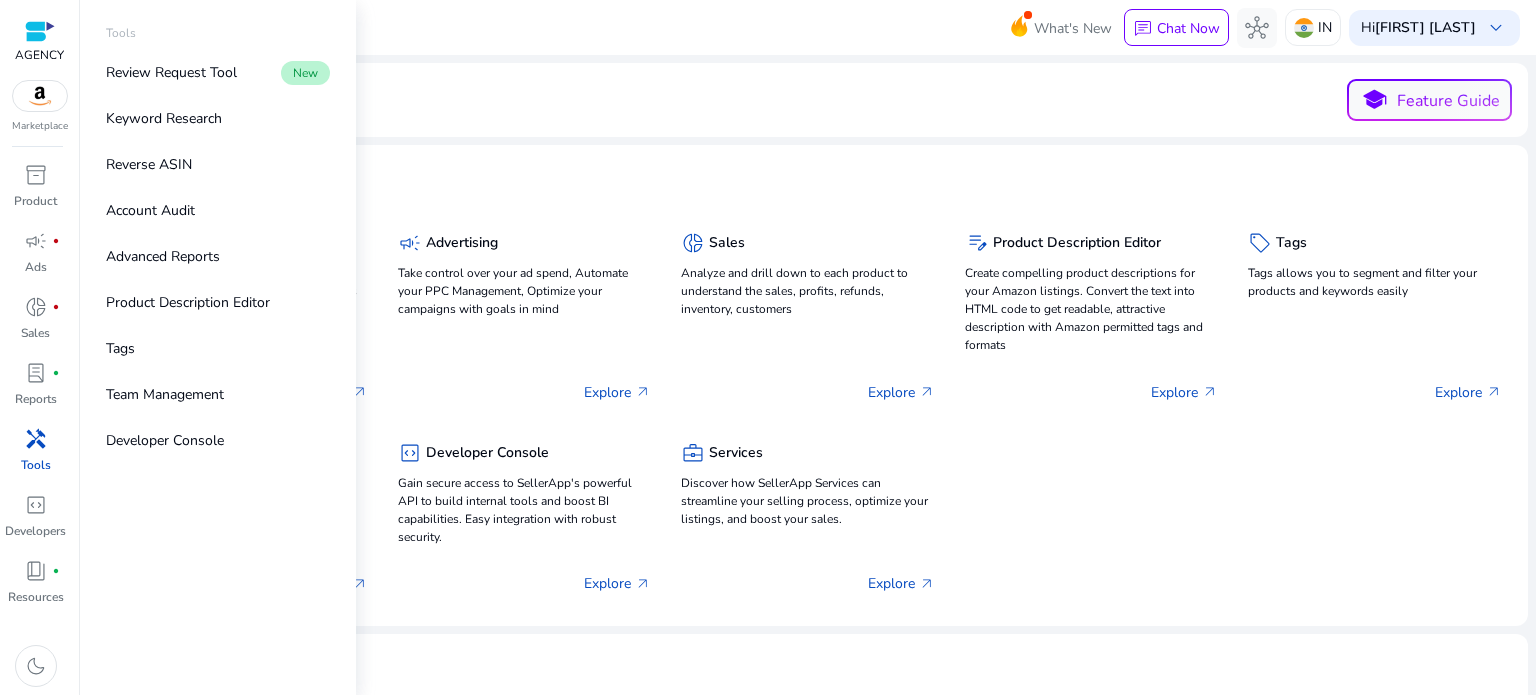 click on "handyman" at bounding box center (36, 439) 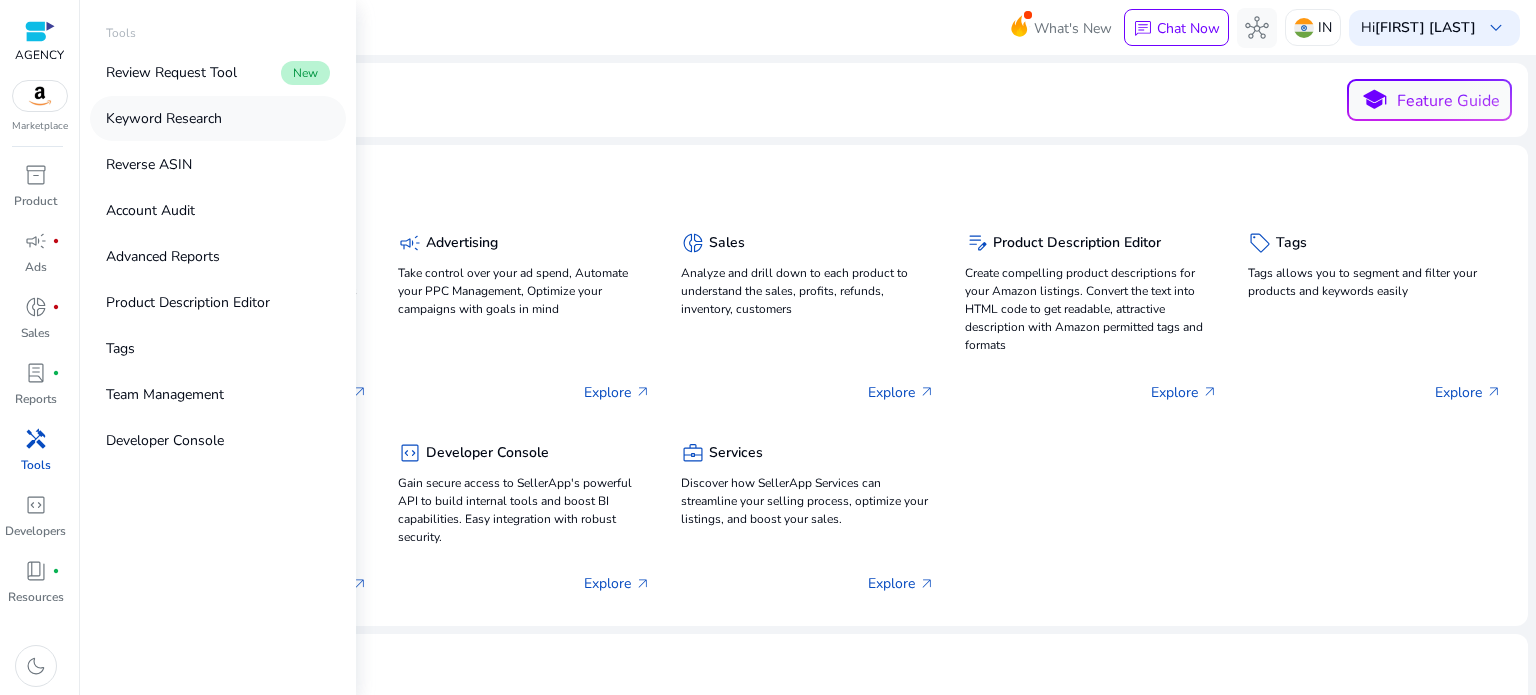 click on "Keyword Research" at bounding box center (164, 118) 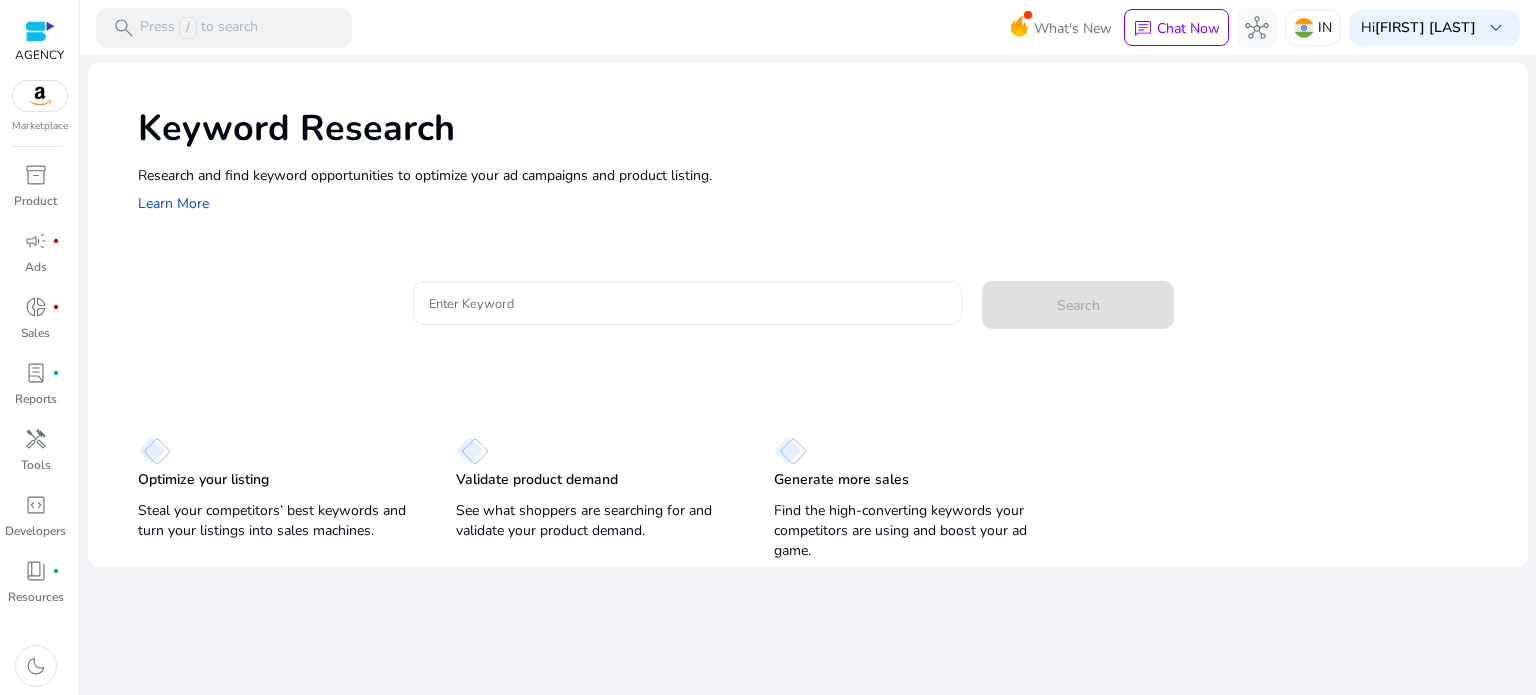 click on "Enter Keyword" at bounding box center (688, 303) 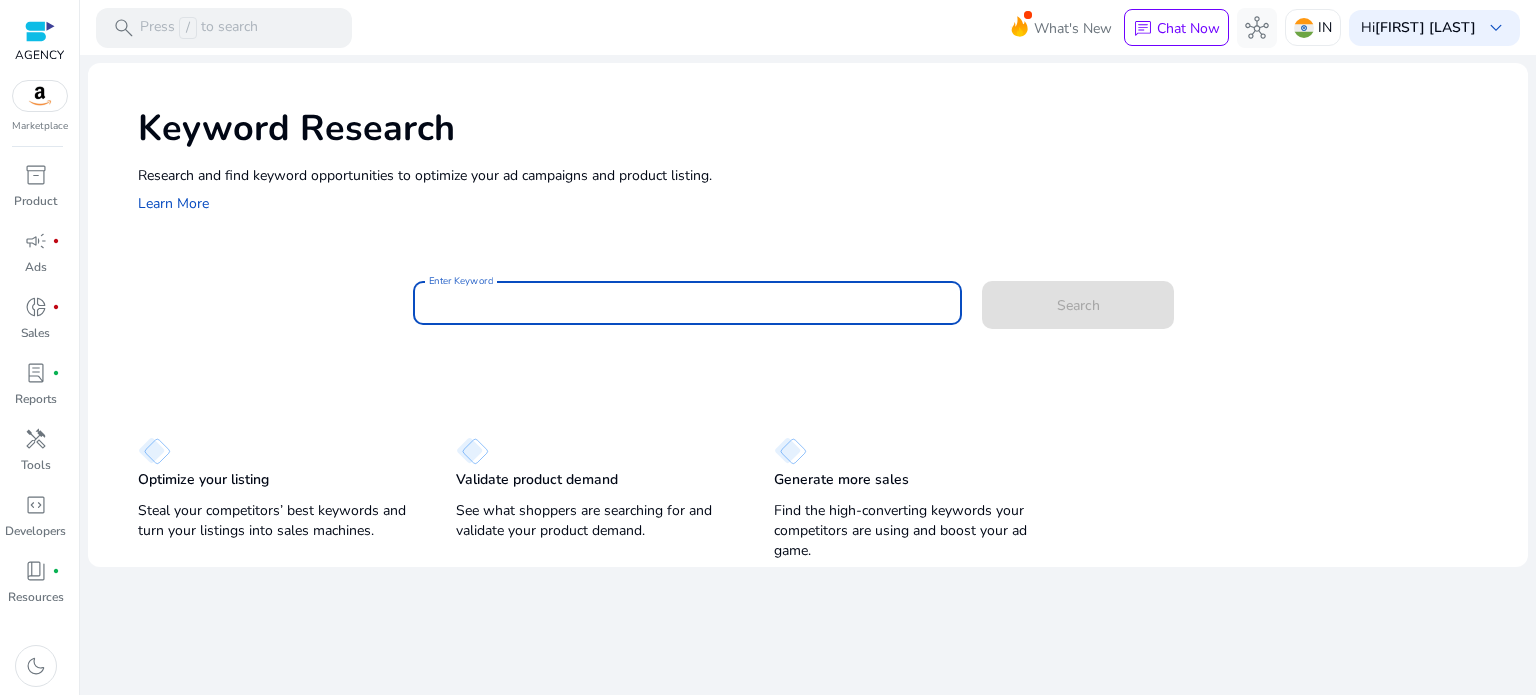 click on "Enter Keyword" at bounding box center (688, 303) 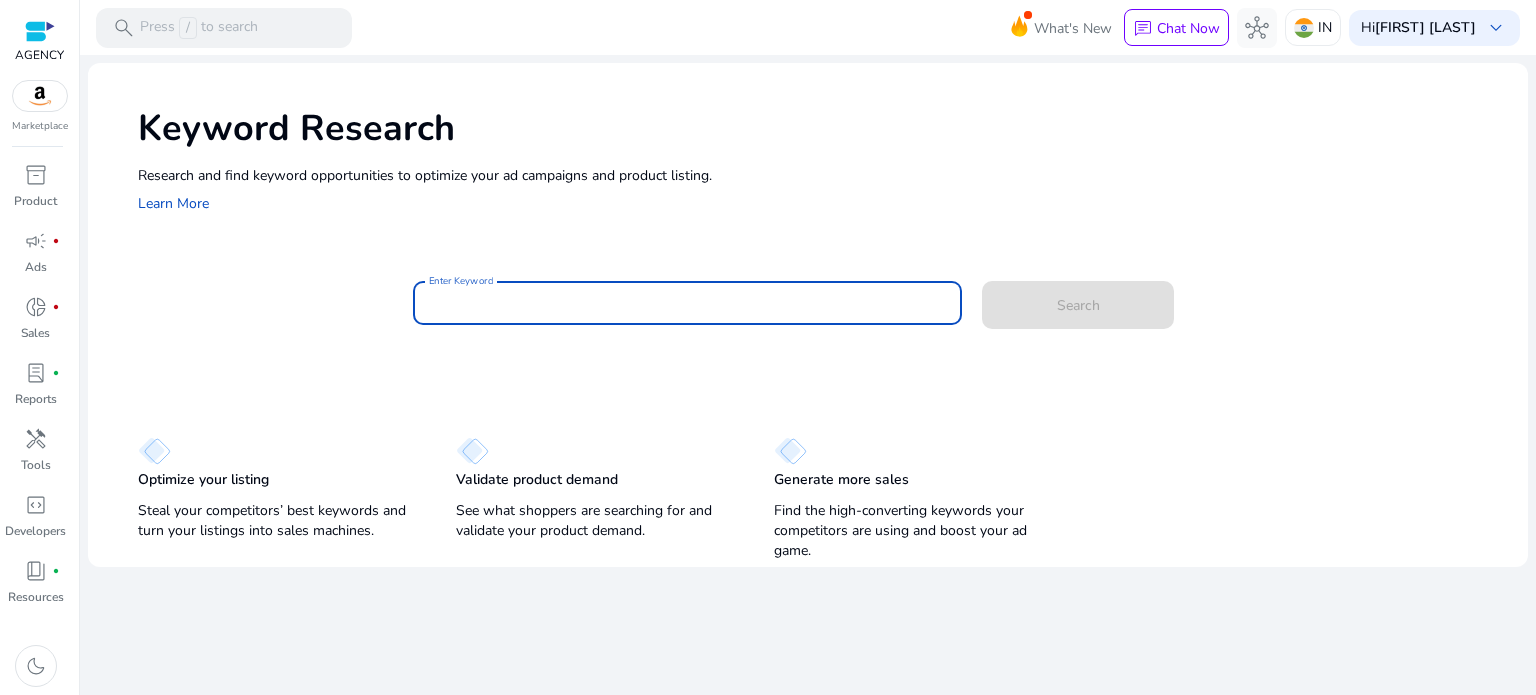 paste on "**********" 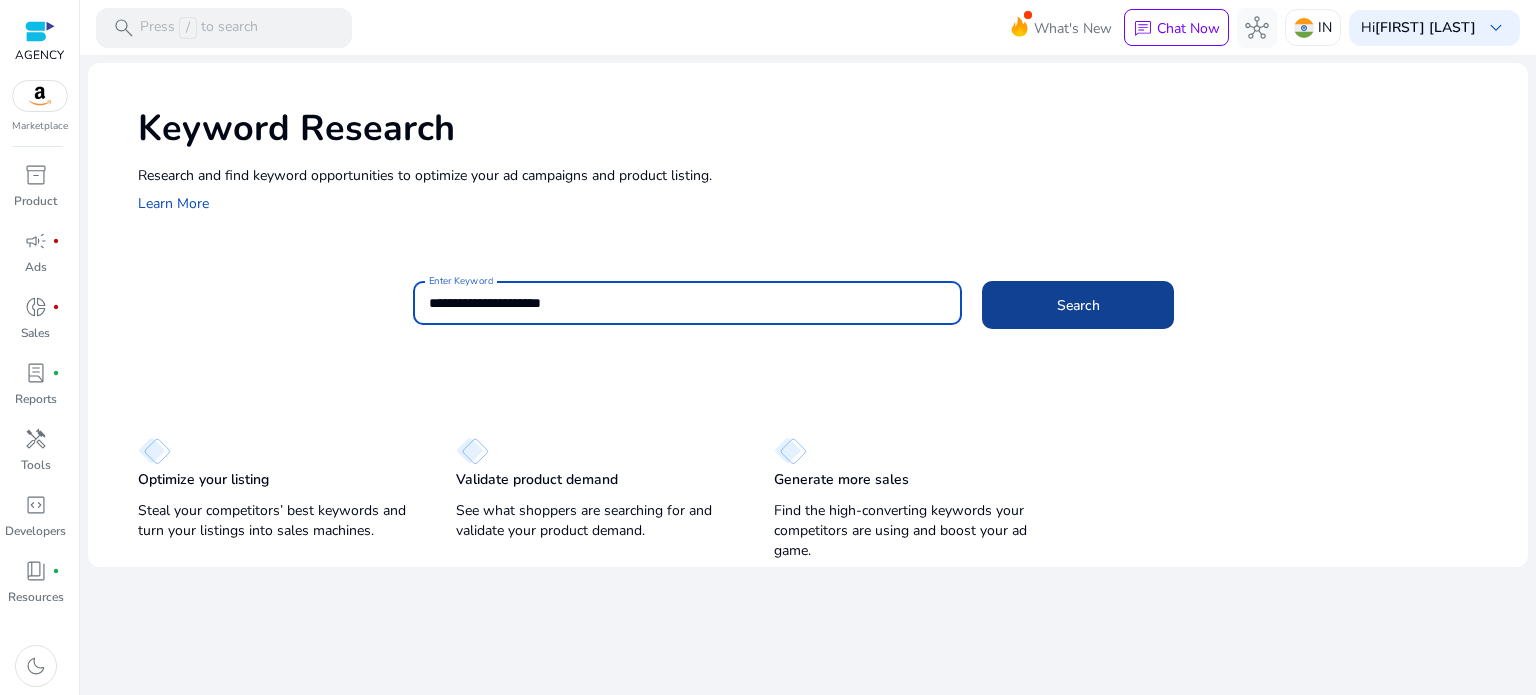 click on "Search" 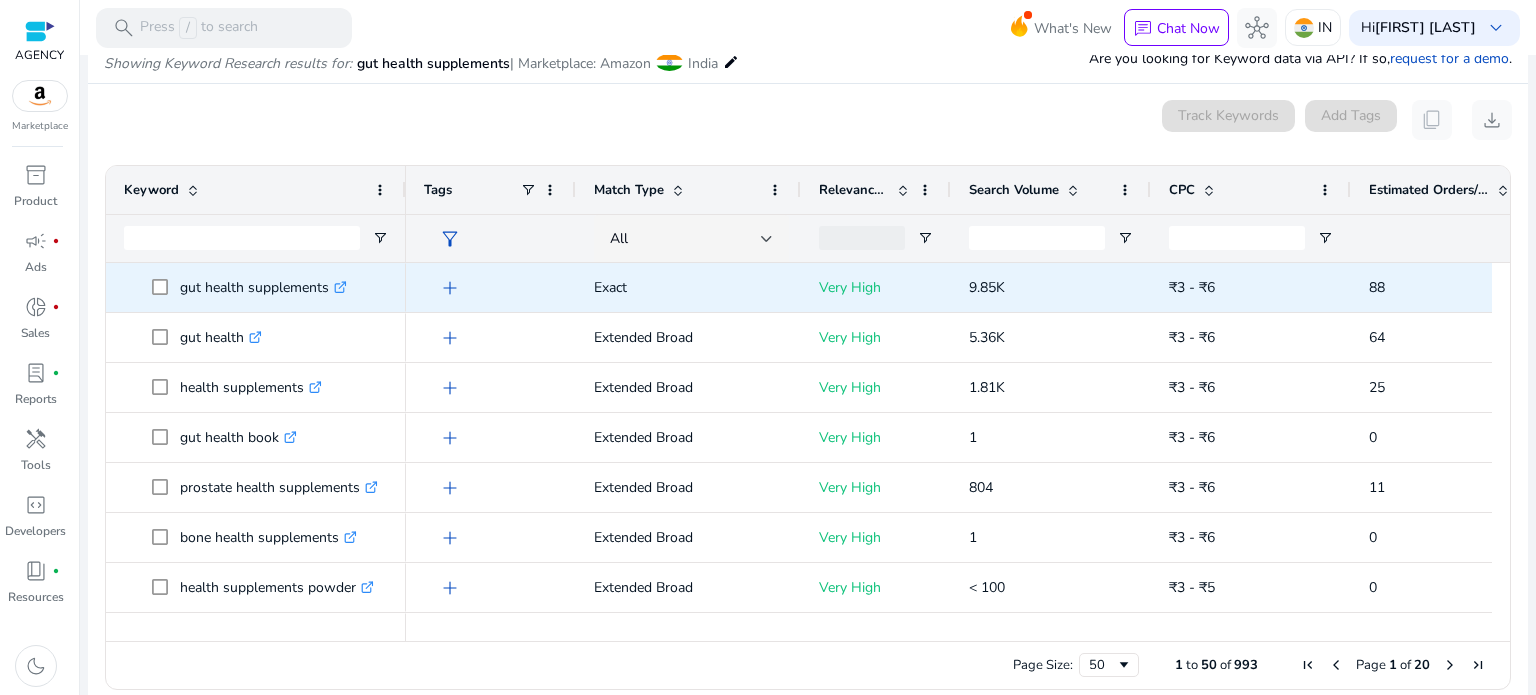 scroll, scrollTop: 170, scrollLeft: 0, axis: vertical 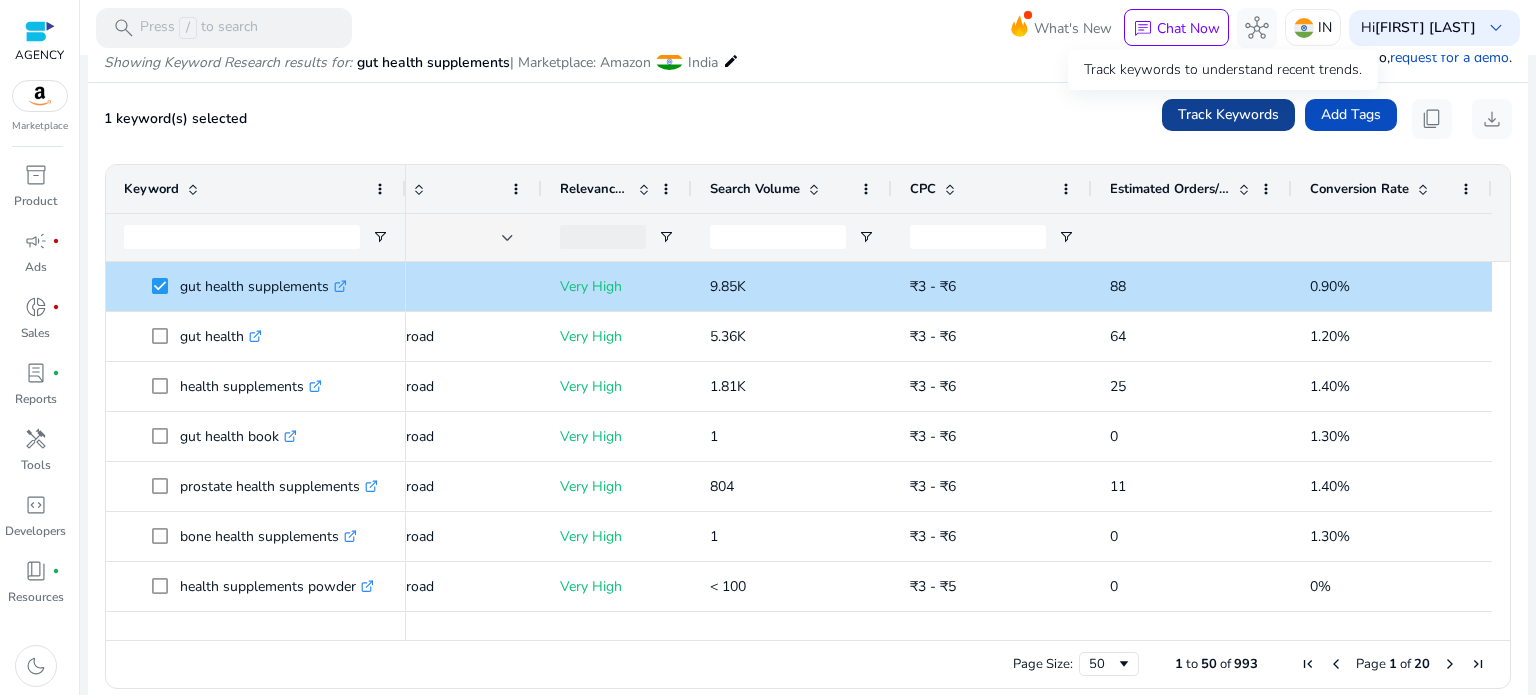 click on "Track keywords to understand recent trends." at bounding box center (1223, 70) 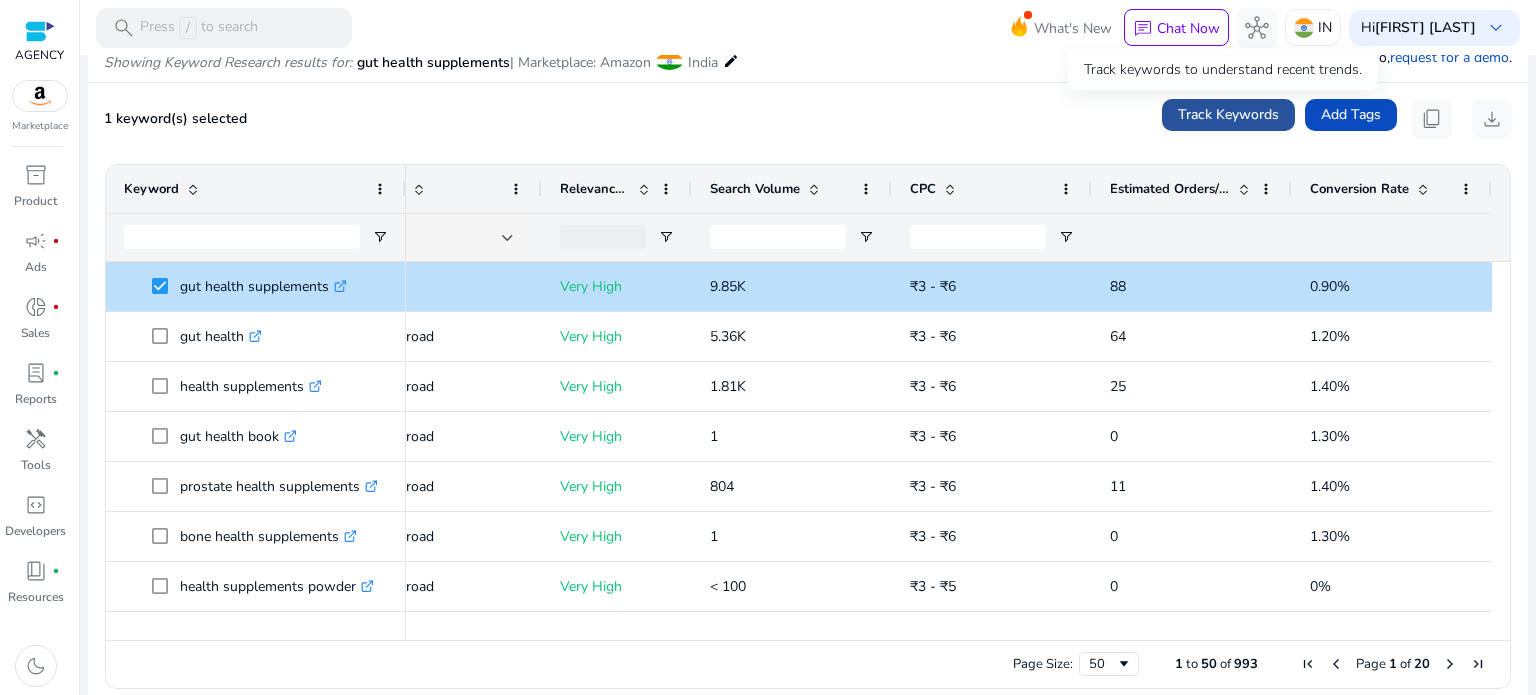 click on "Track Keywords" at bounding box center (1228, 114) 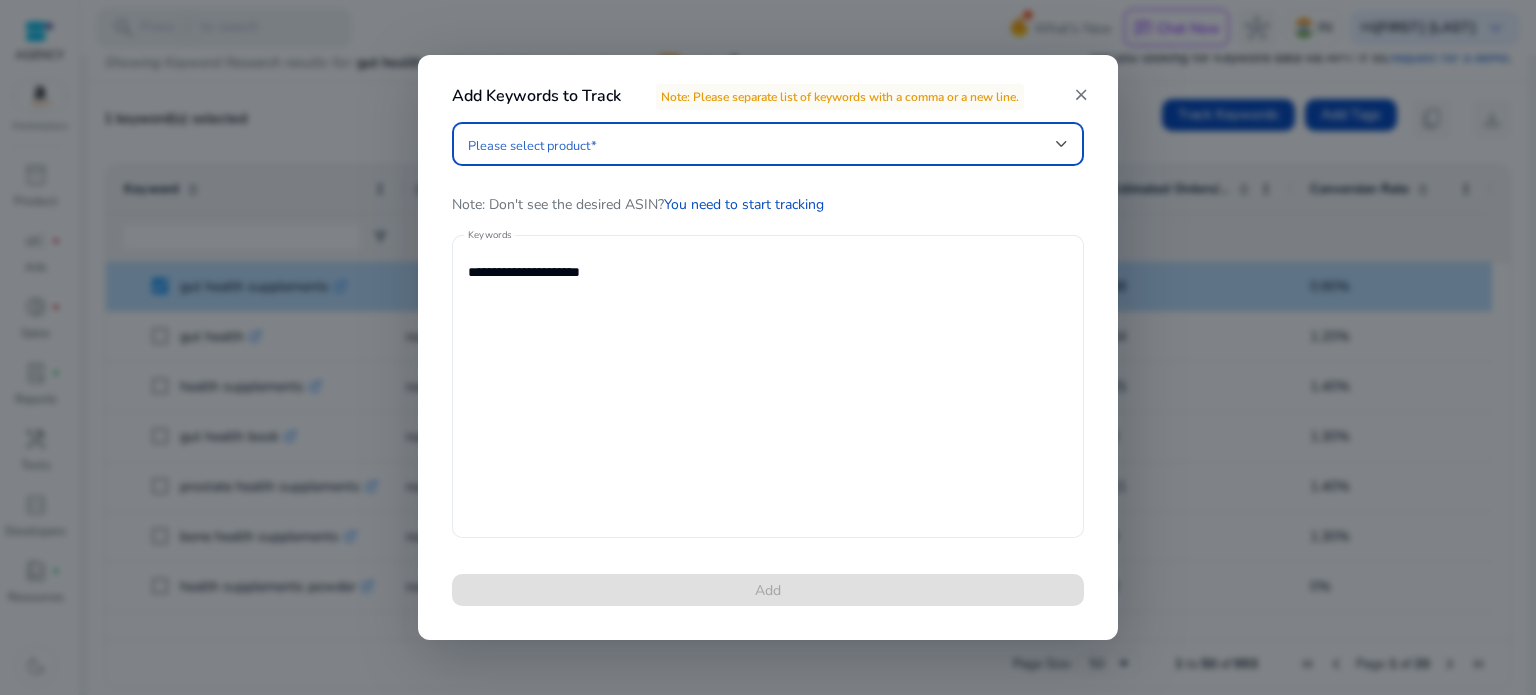 click on "**********" at bounding box center [768, 386] 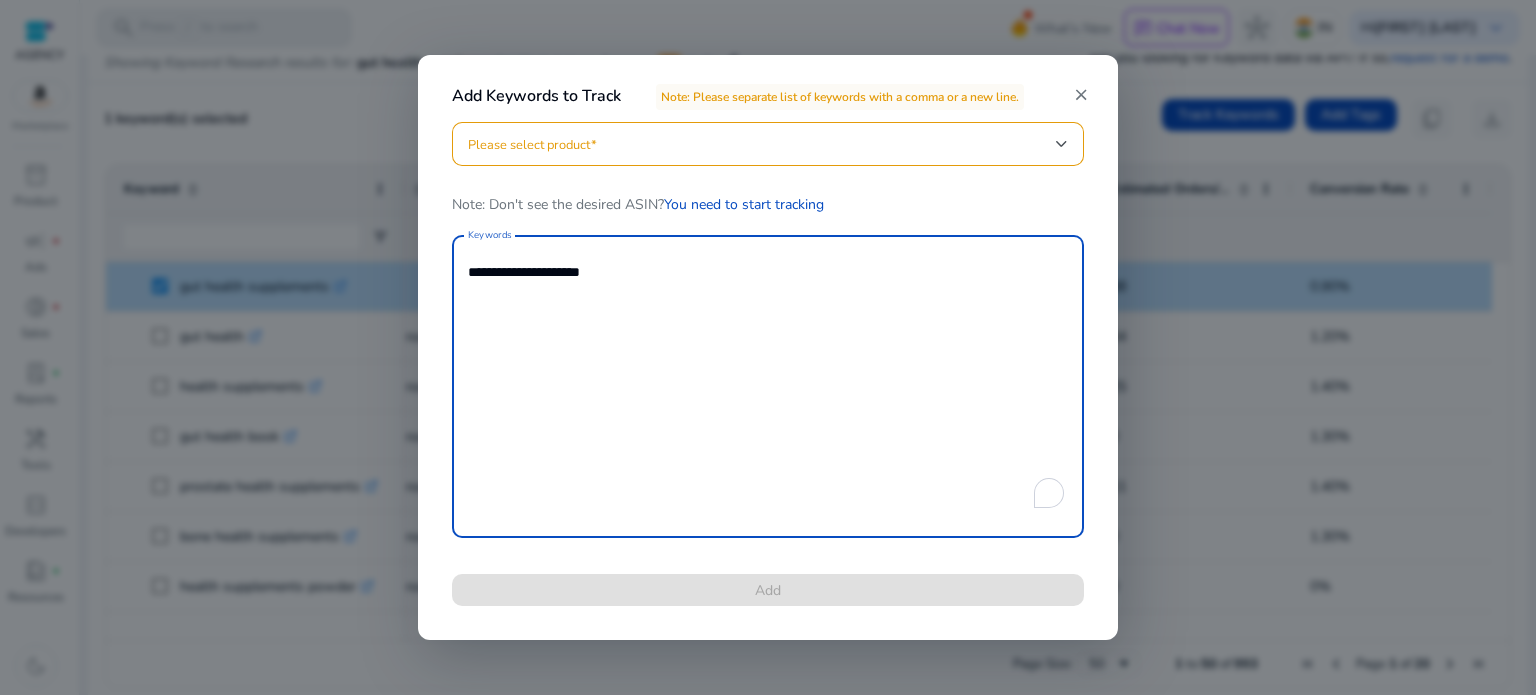click on "**********" at bounding box center (768, 386) 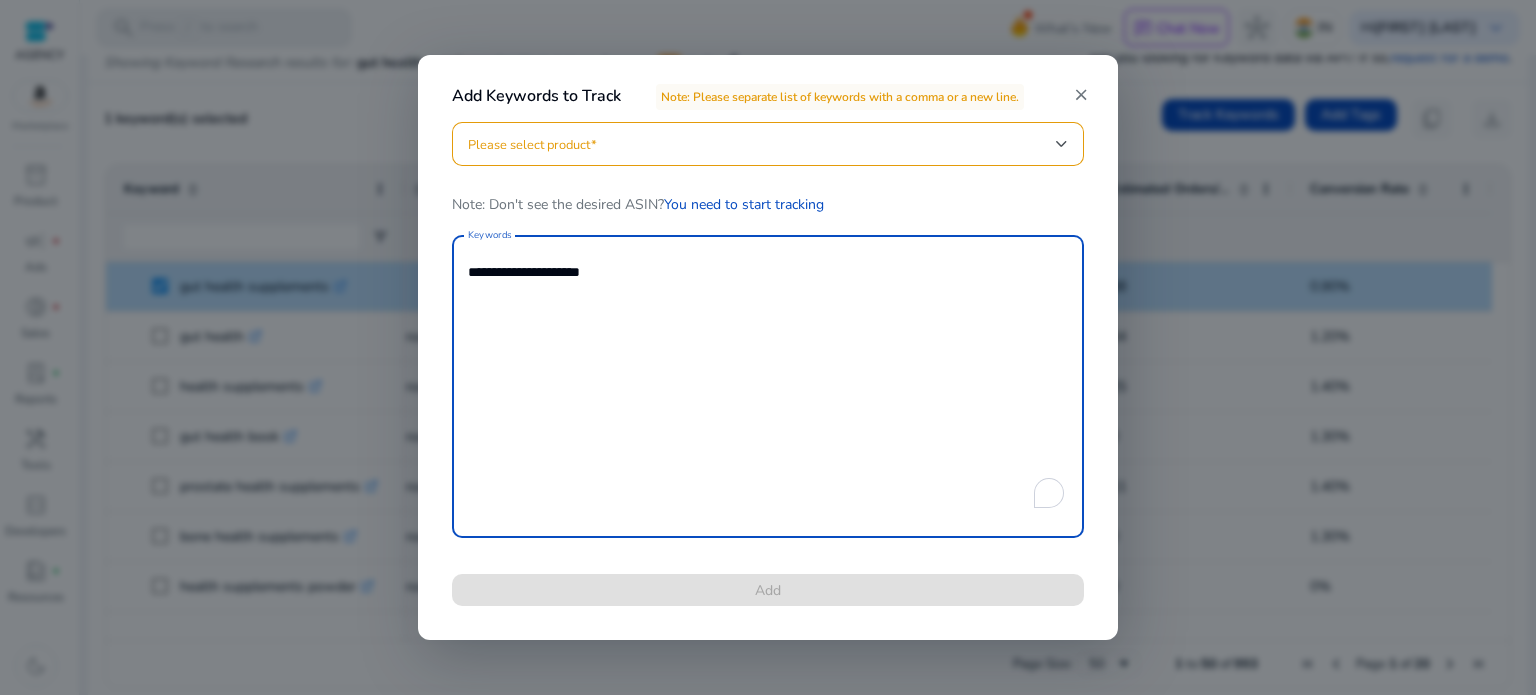 click on "**********" at bounding box center (768, 386) 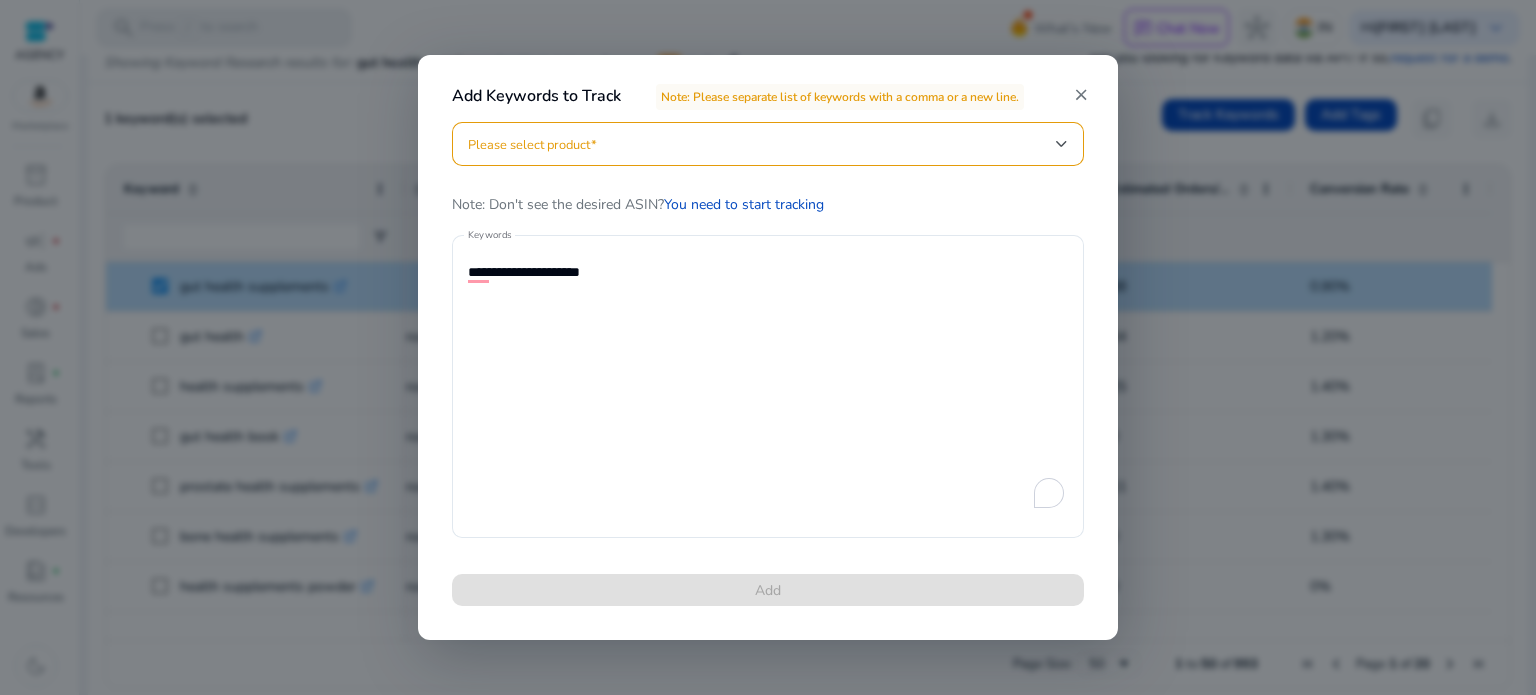 click at bounding box center (768, 347) 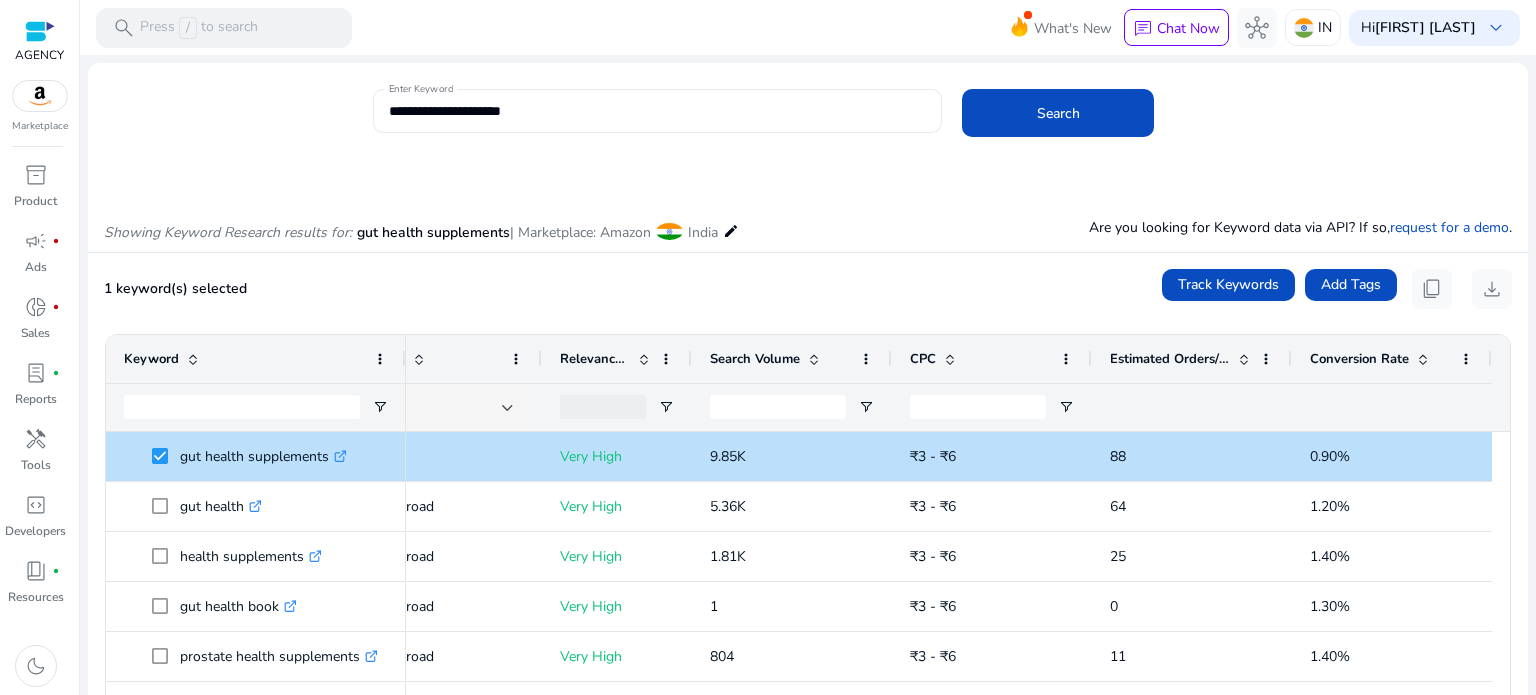 click on "**********" 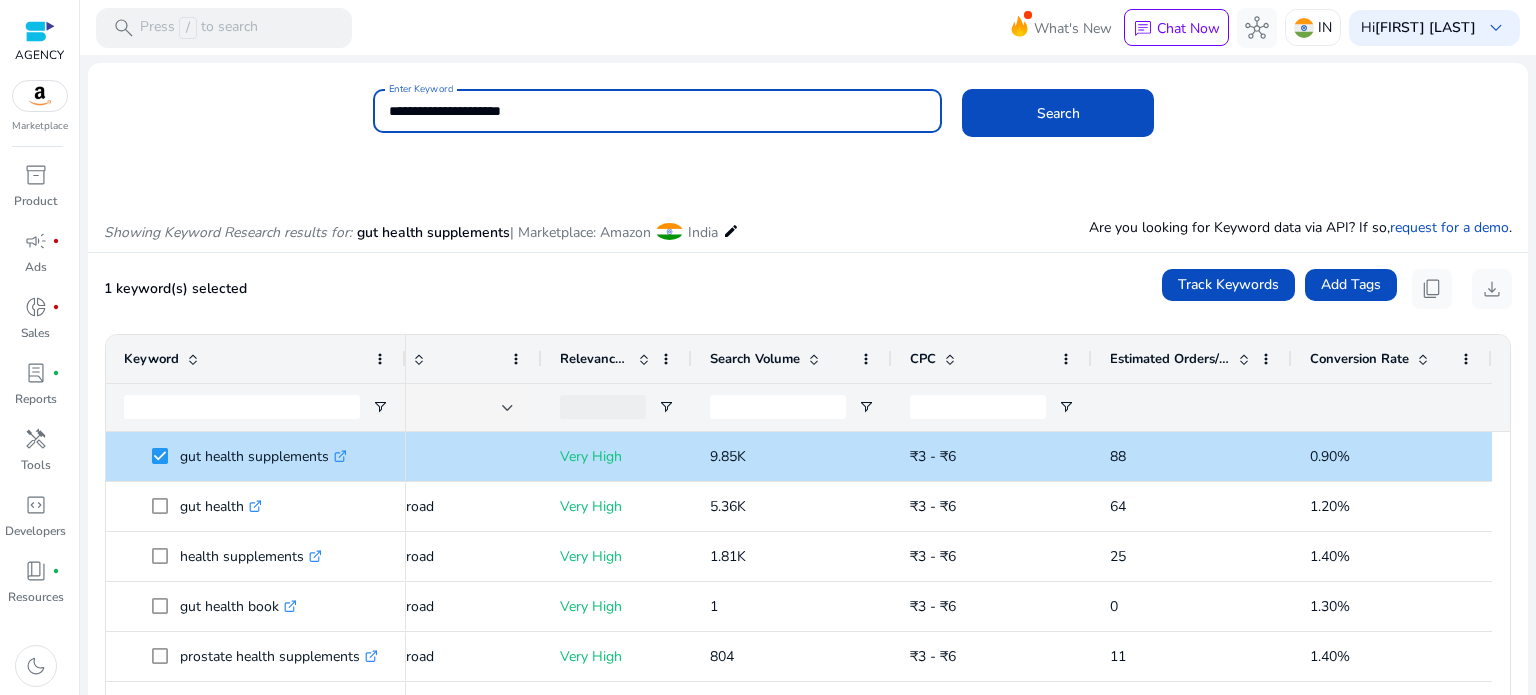 click on "**********" 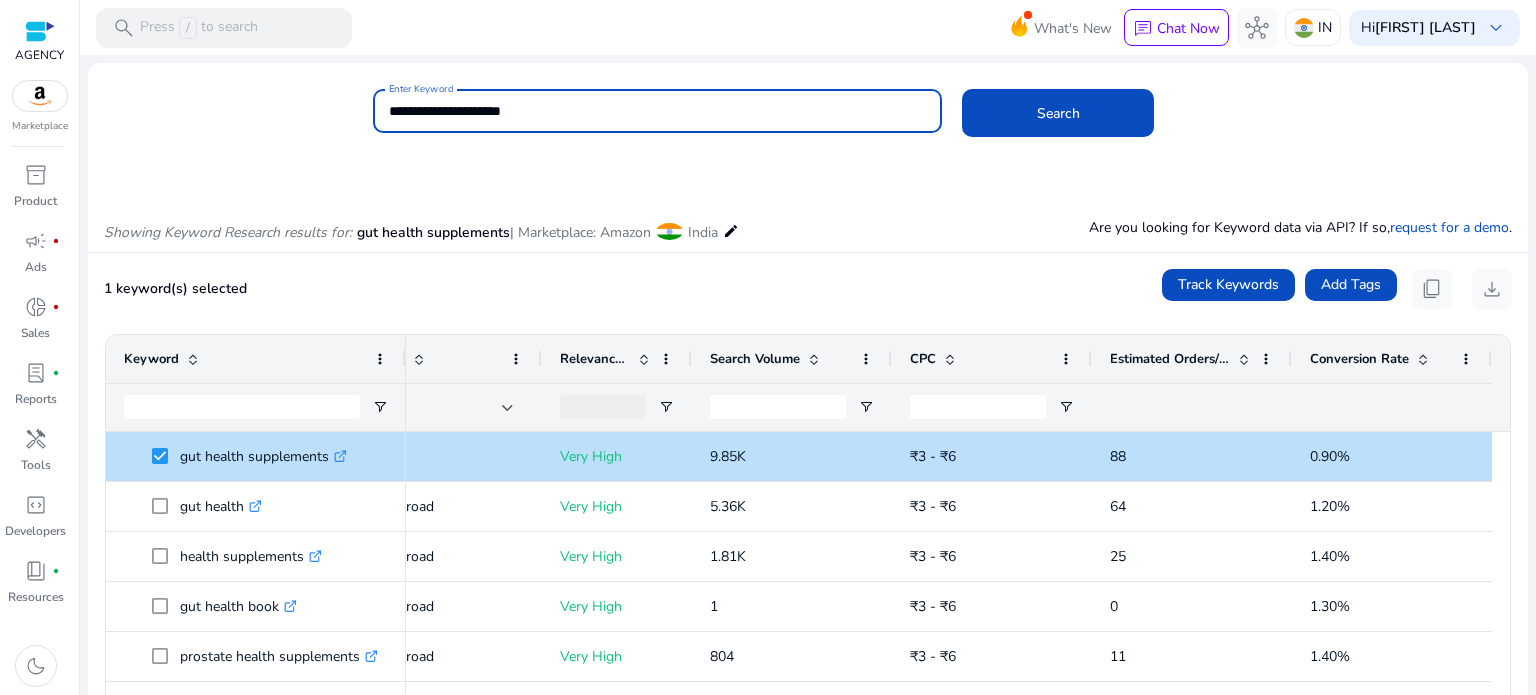 click on "**********" 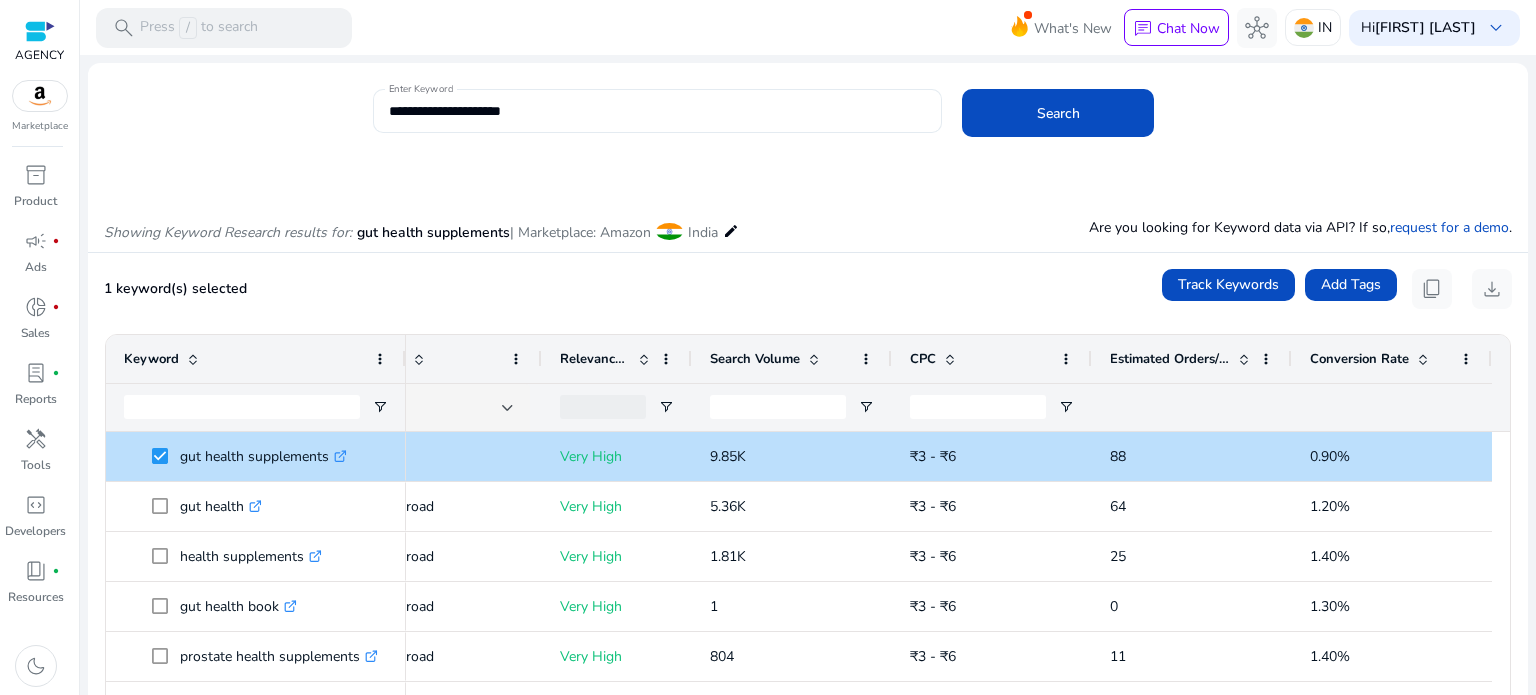 click on "**********" 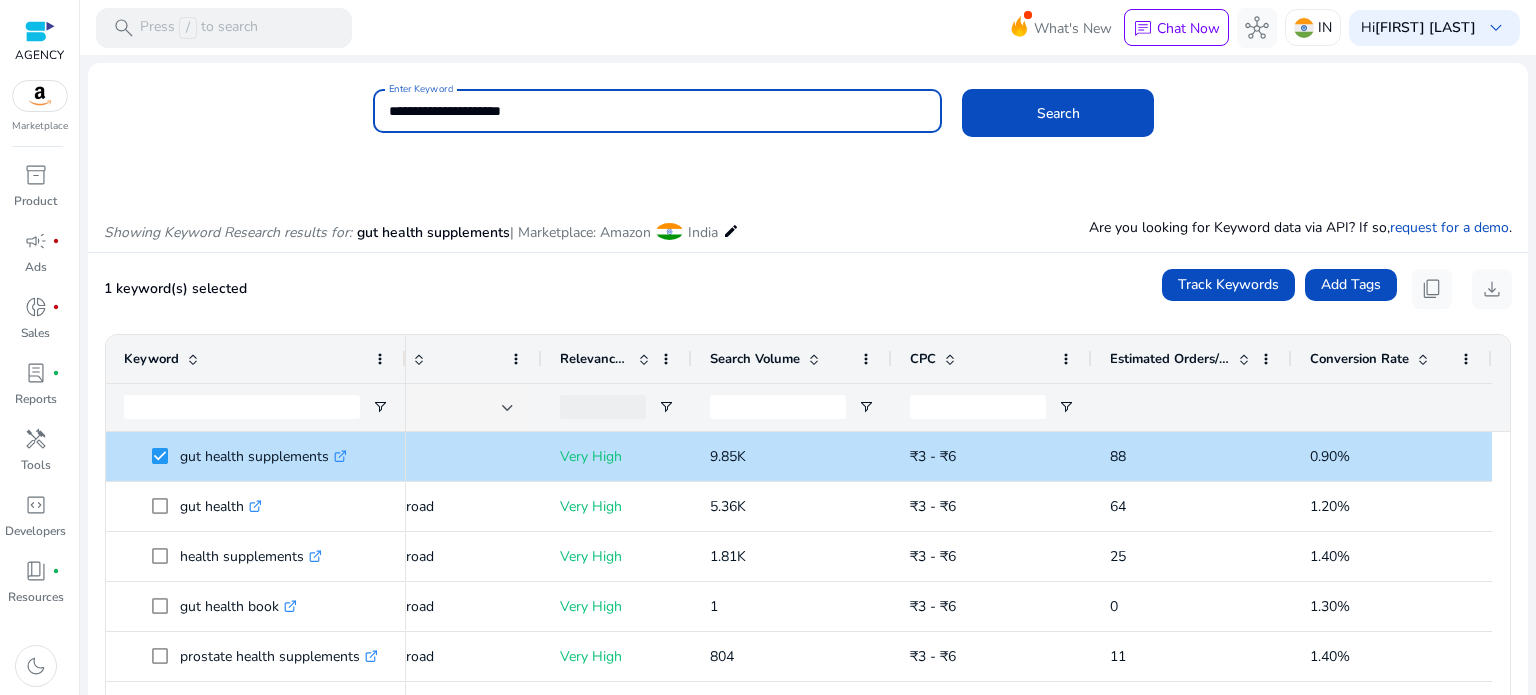 click on "**********" 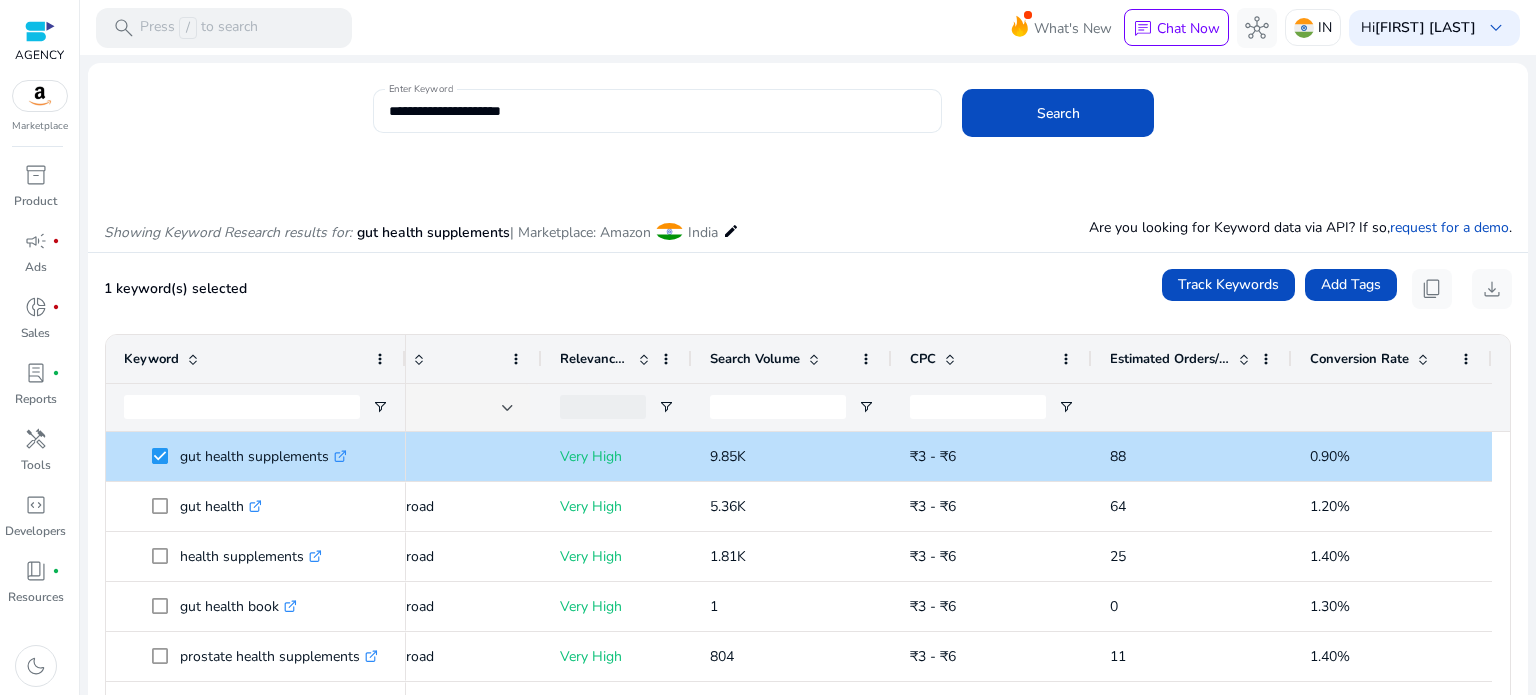 click on "**********" 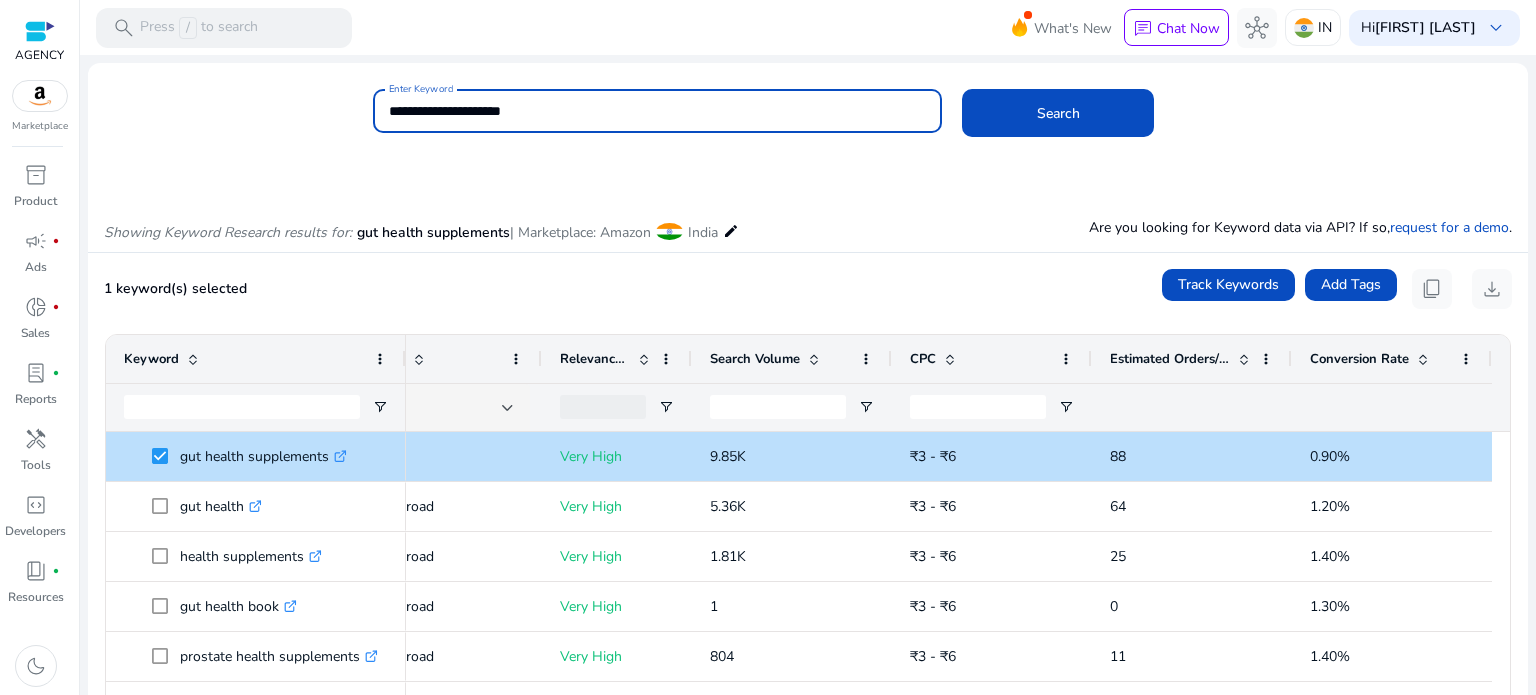 click on "**********" at bounding box center (658, 111) 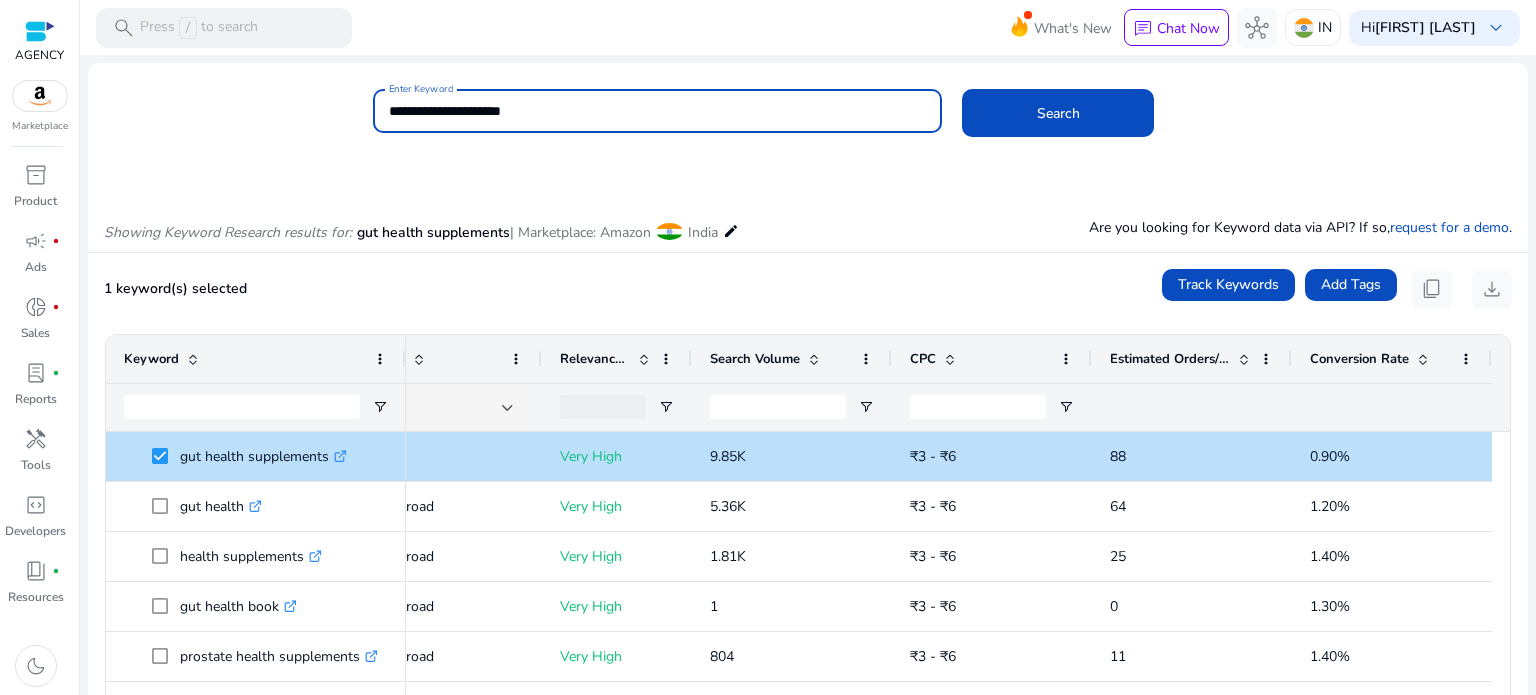 click on "**********" at bounding box center (658, 111) 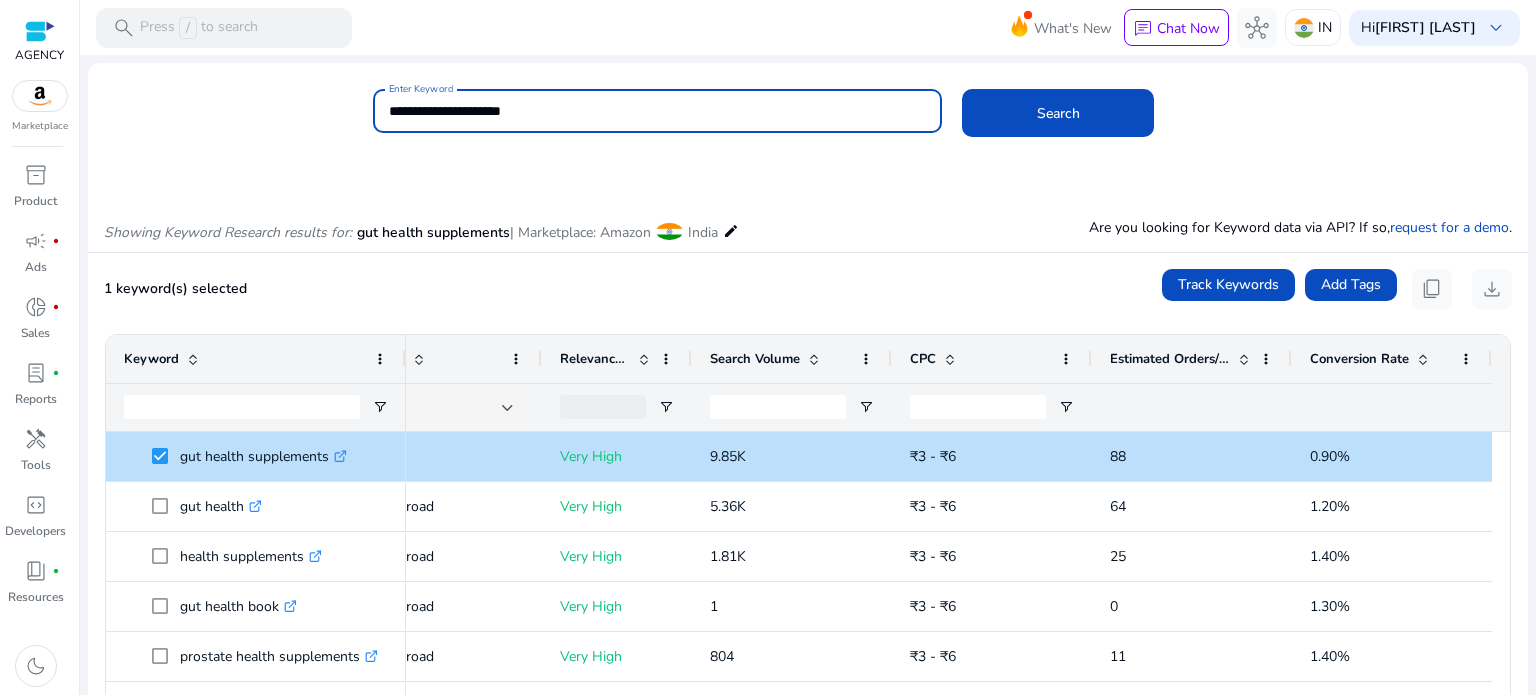 click on "**********" at bounding box center [658, 111] 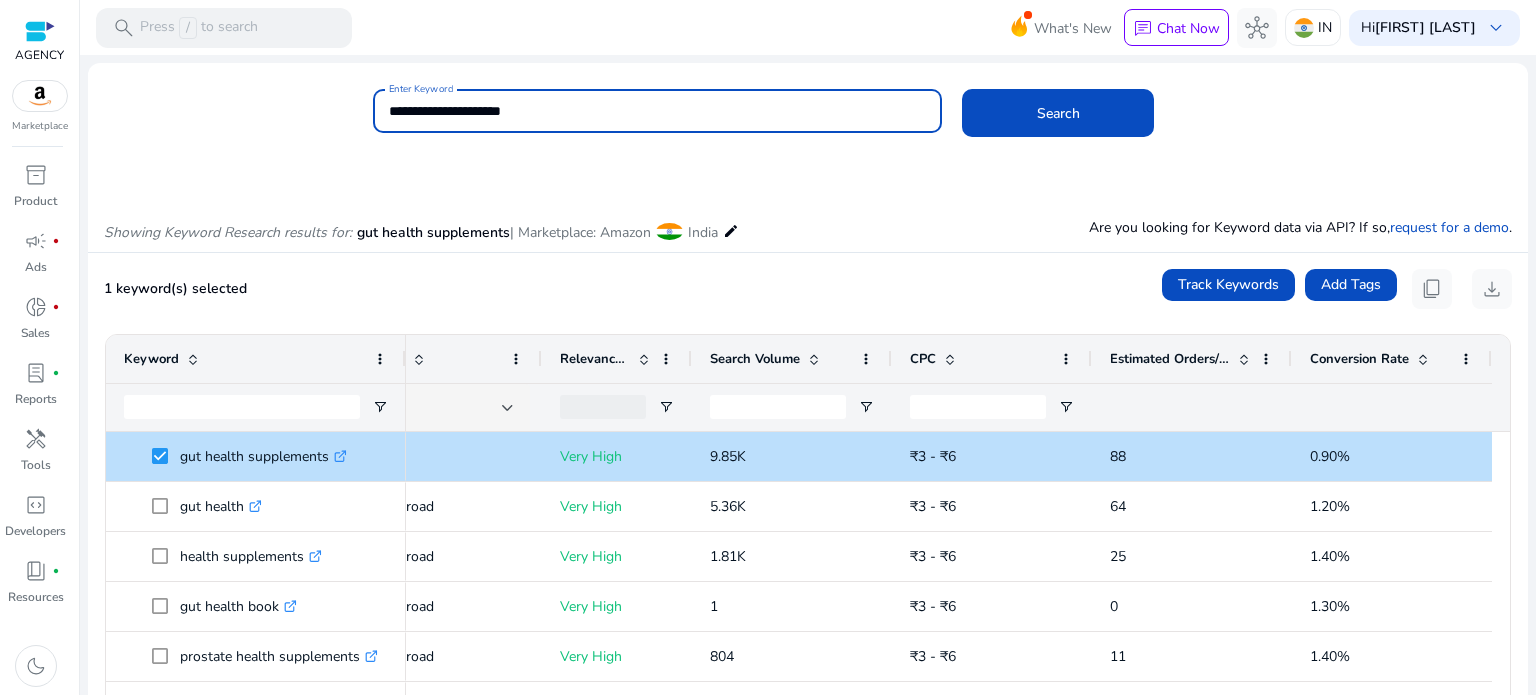 paste 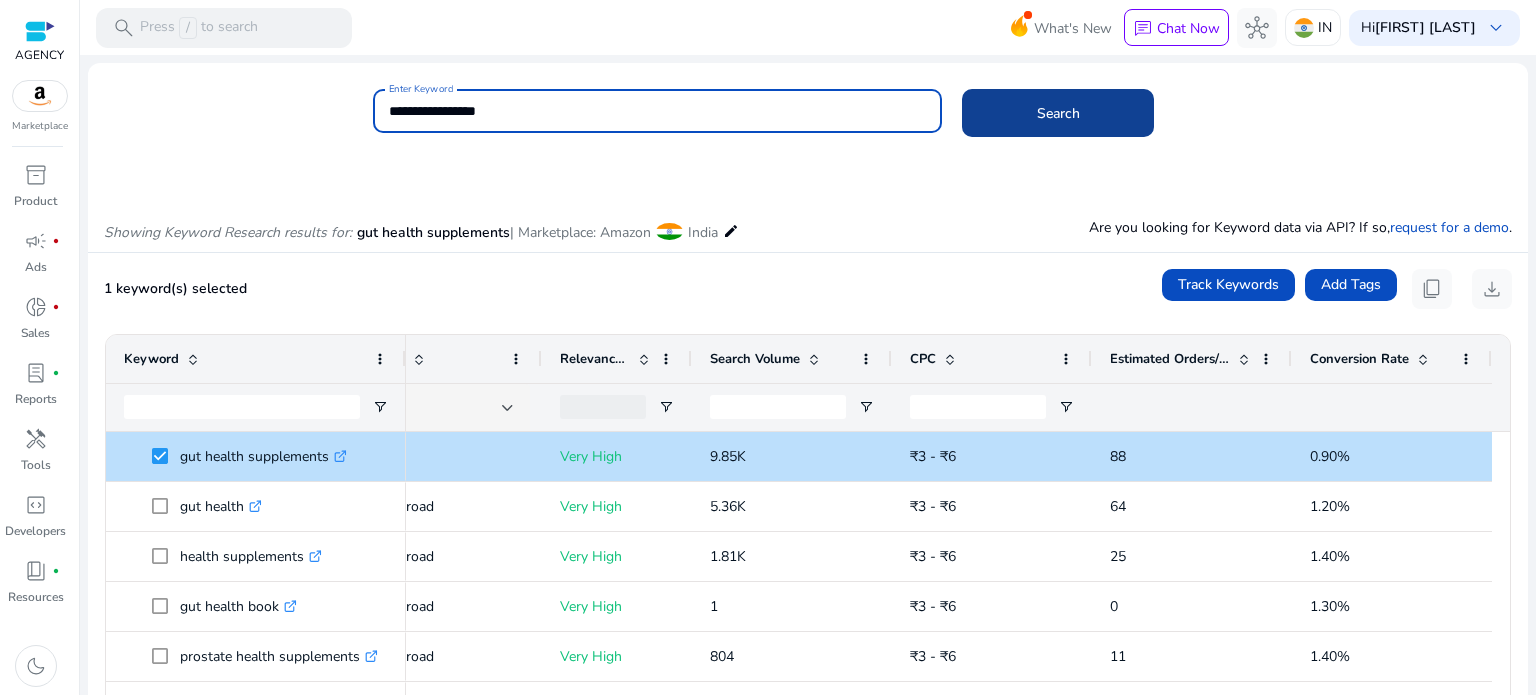 type on "**********" 